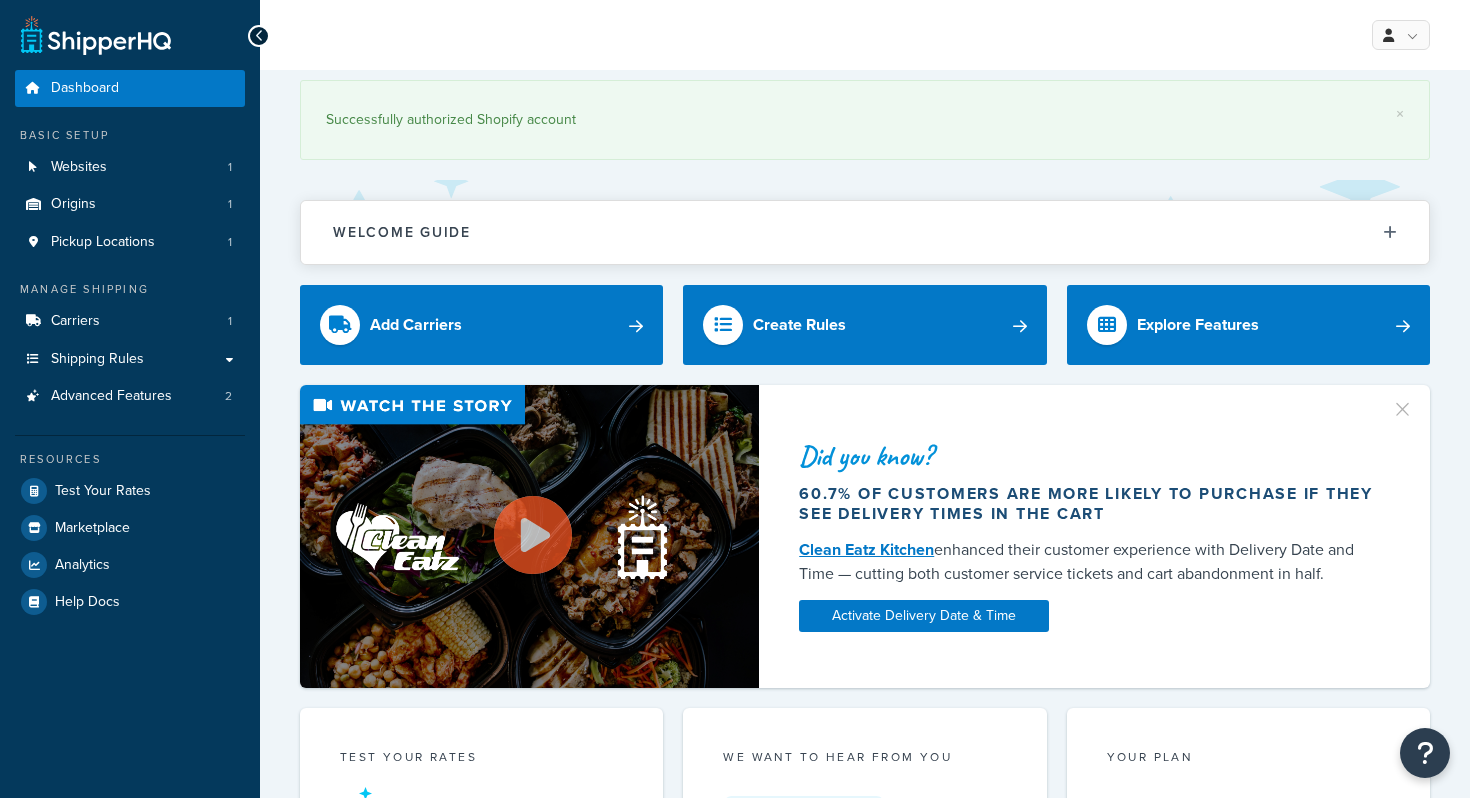 scroll, scrollTop: 0, scrollLeft: 0, axis: both 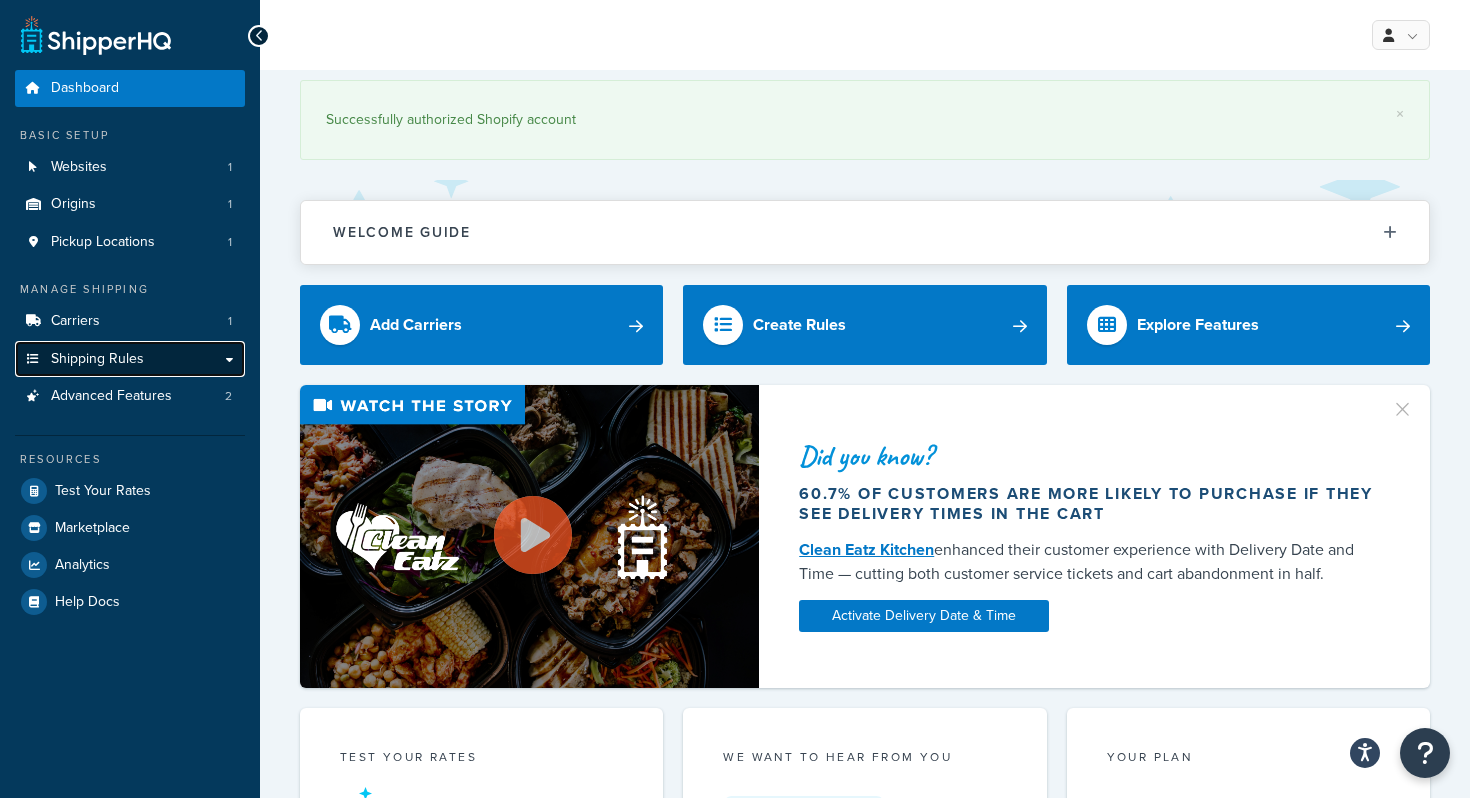 click on "Shipping Rules" at bounding box center (130, 359) 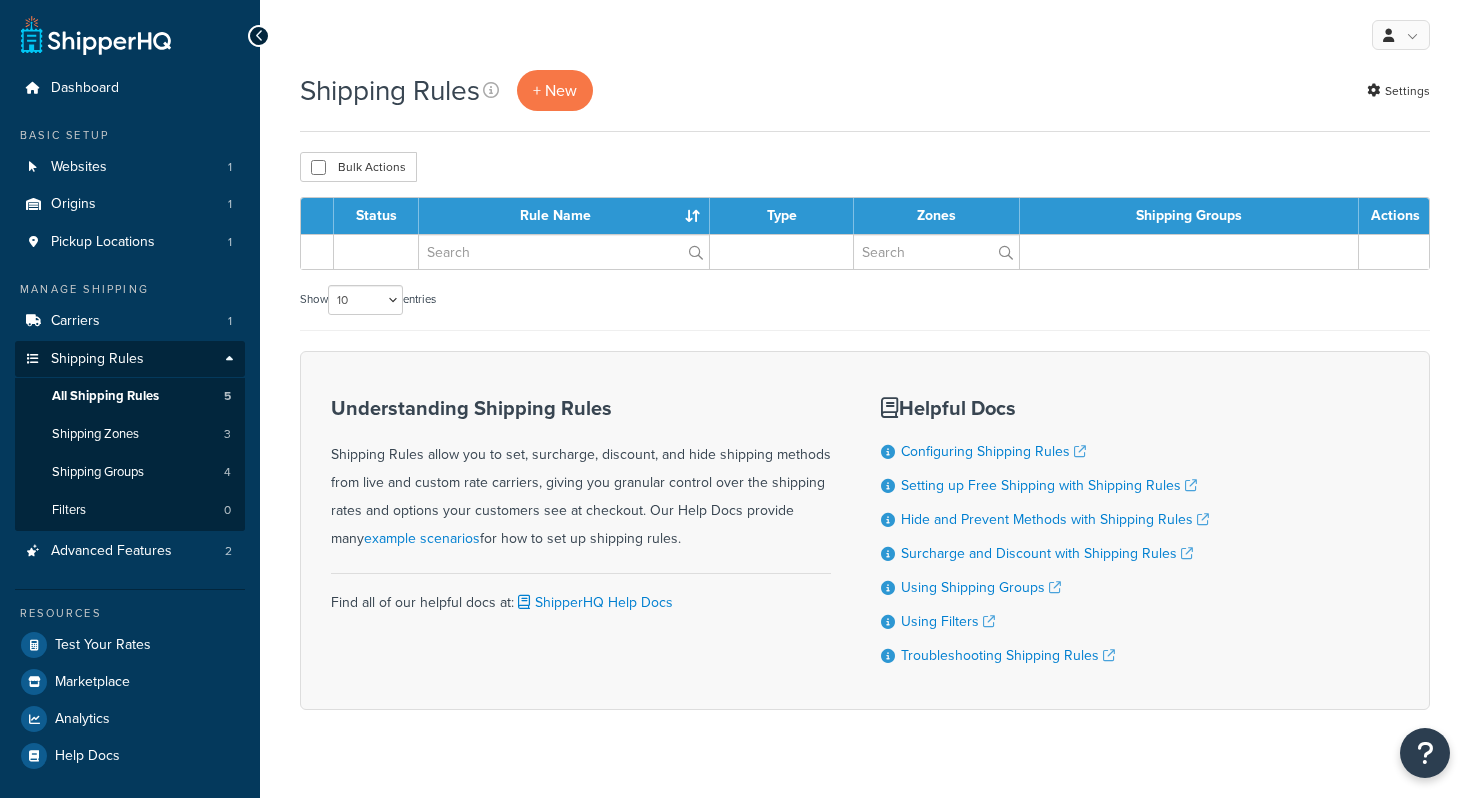 scroll, scrollTop: 0, scrollLeft: 0, axis: both 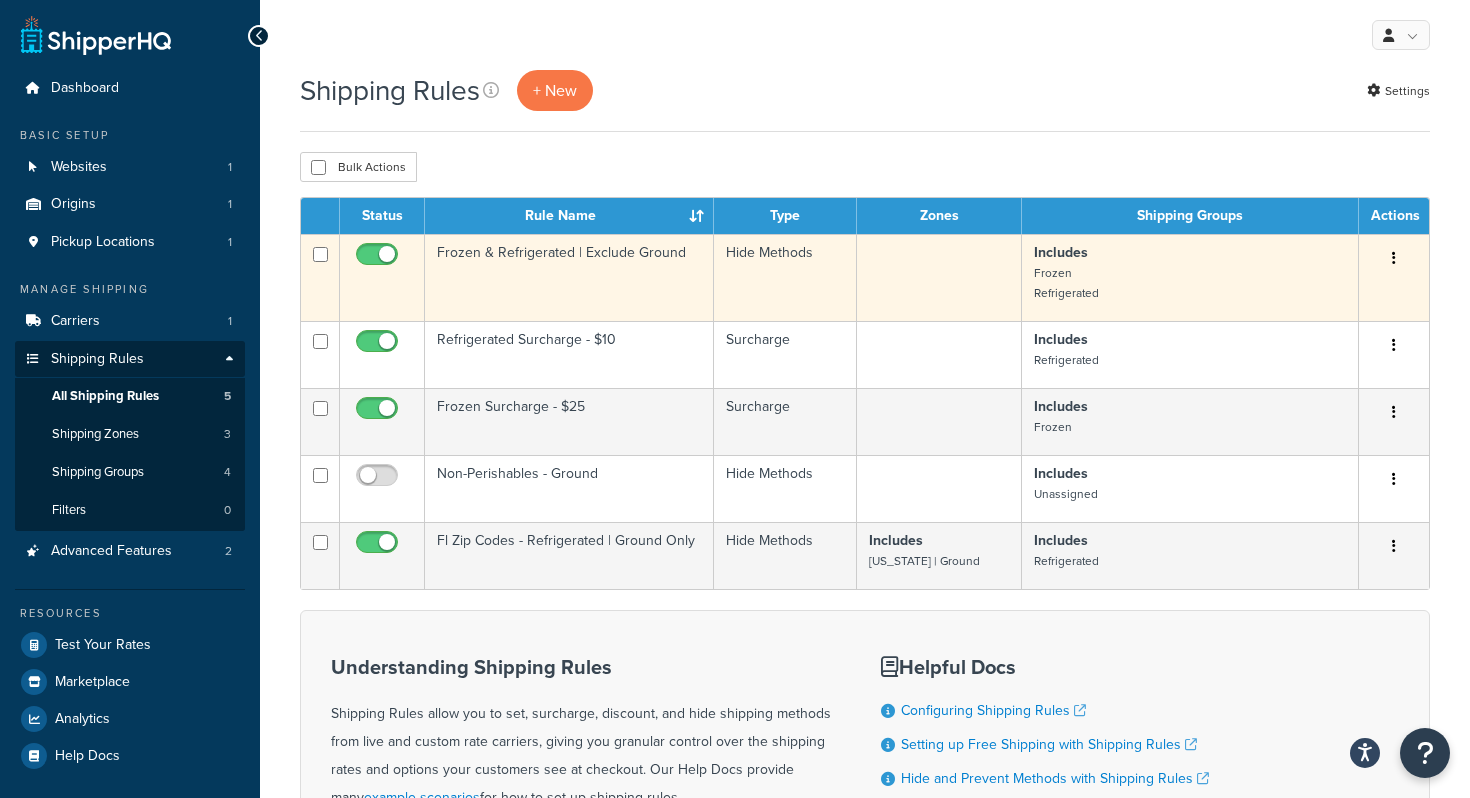 click on "Frozen & Refrigerated | Exclude Ground" at bounding box center [569, 277] 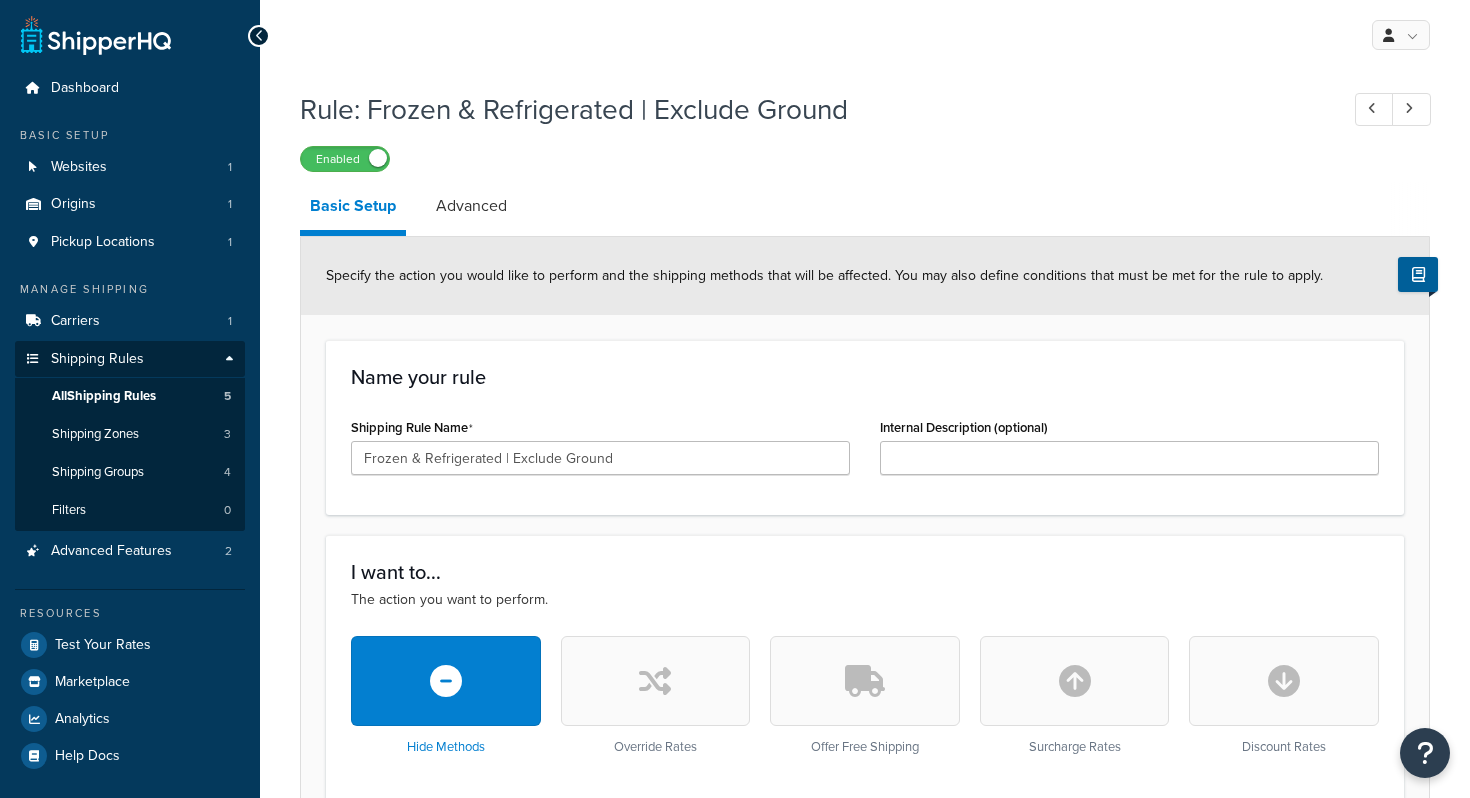 scroll, scrollTop: 0, scrollLeft: 0, axis: both 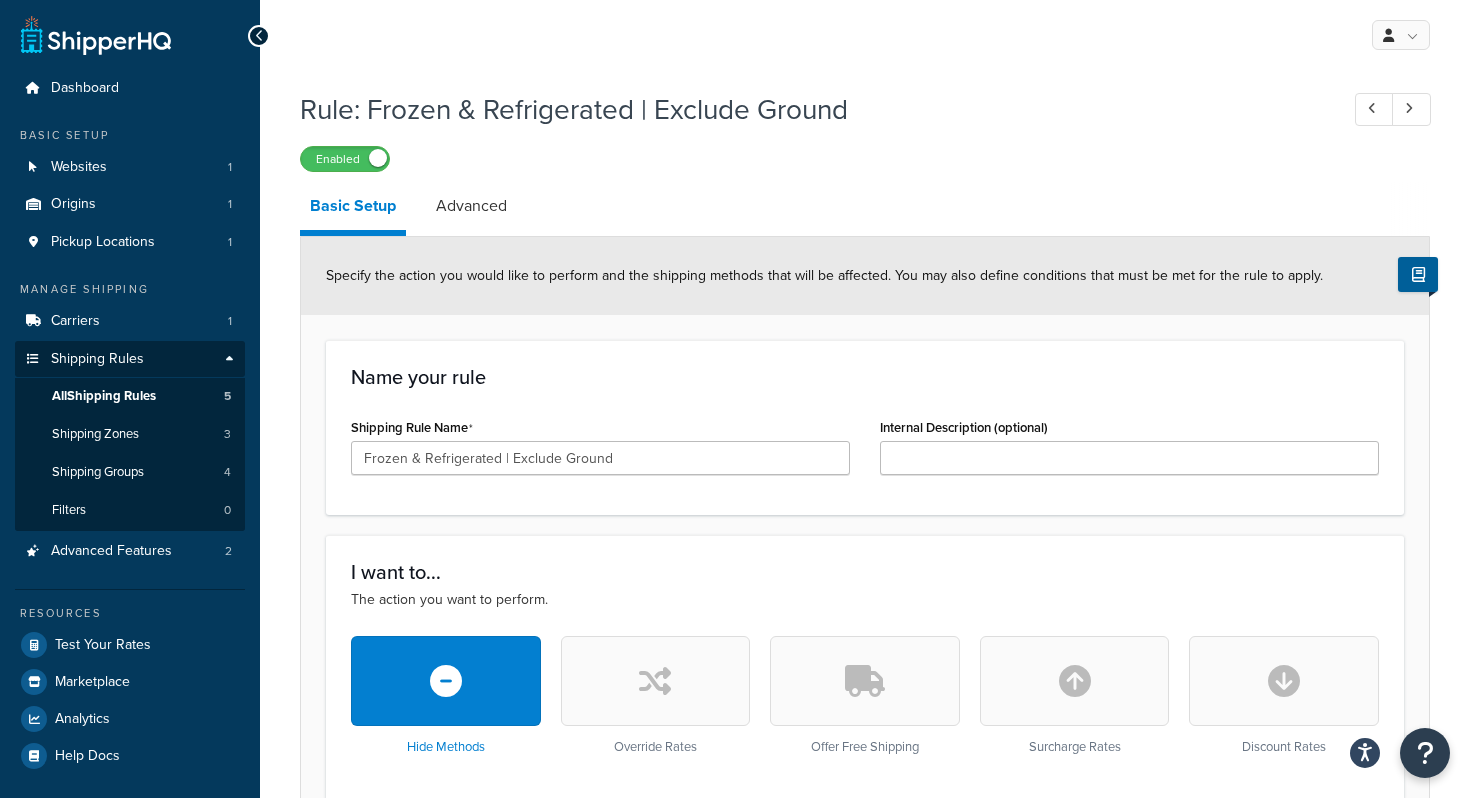 click at bounding box center [259, 36] 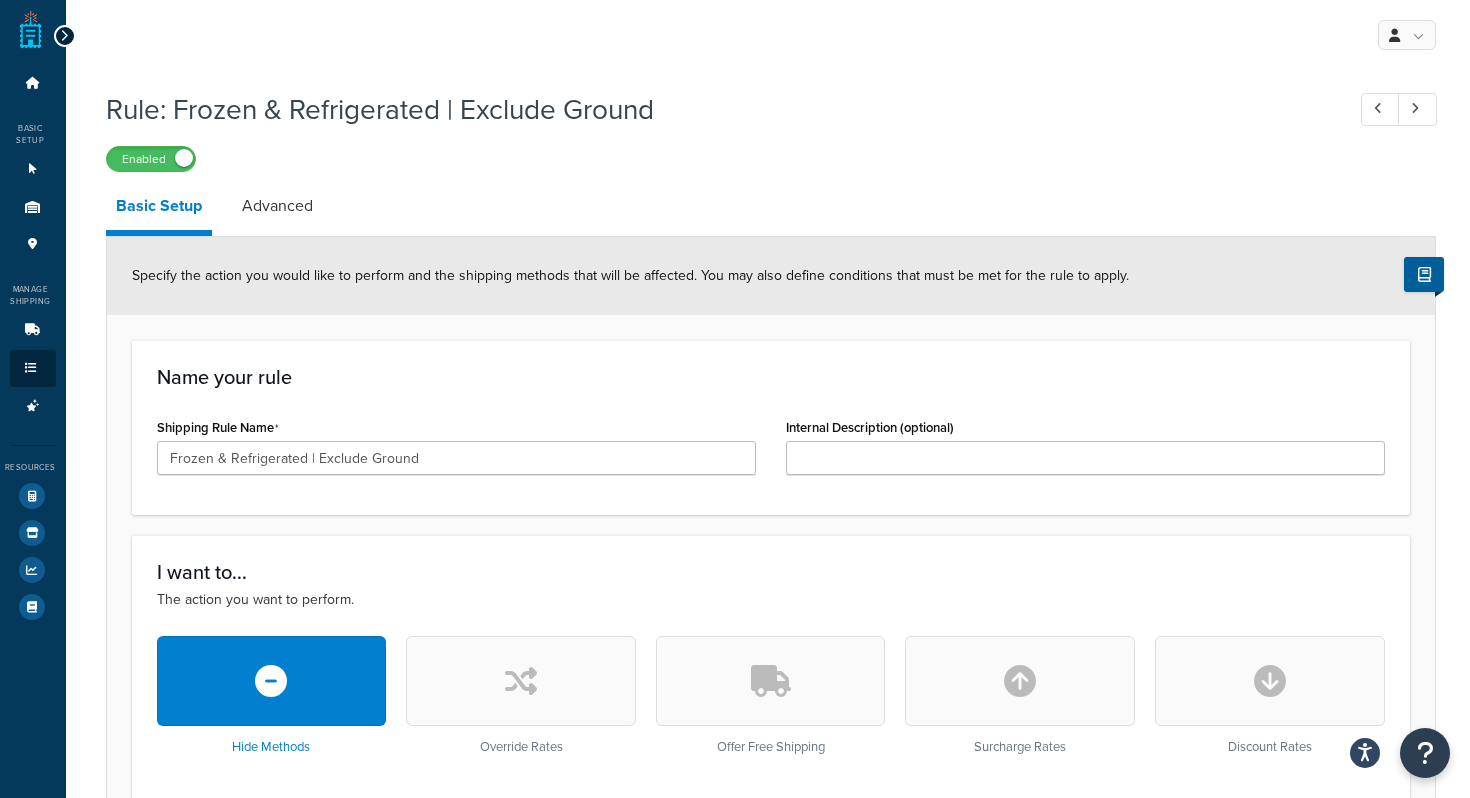 click at bounding box center (64, 36) 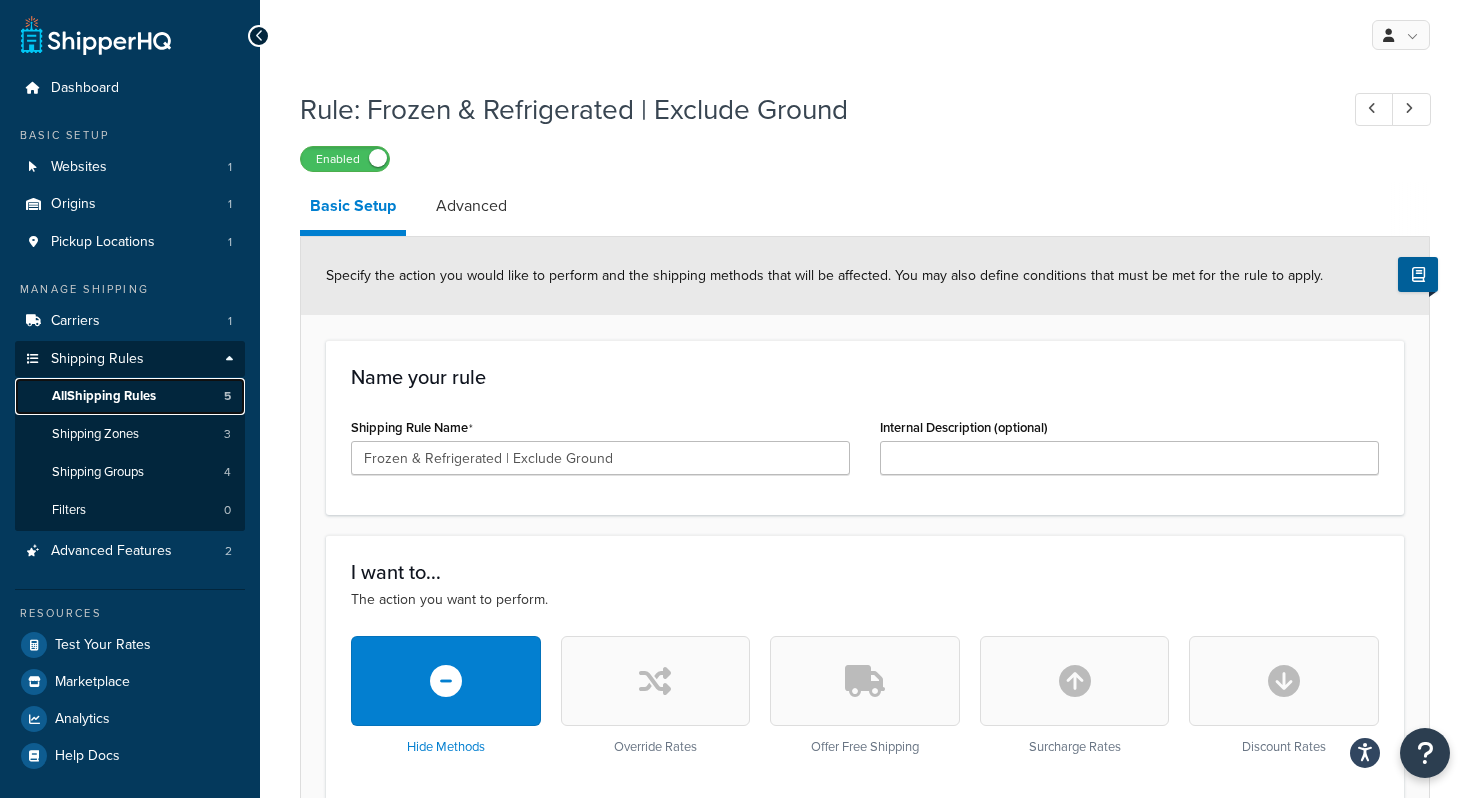 click on "All  Shipping Rules" at bounding box center [104, 396] 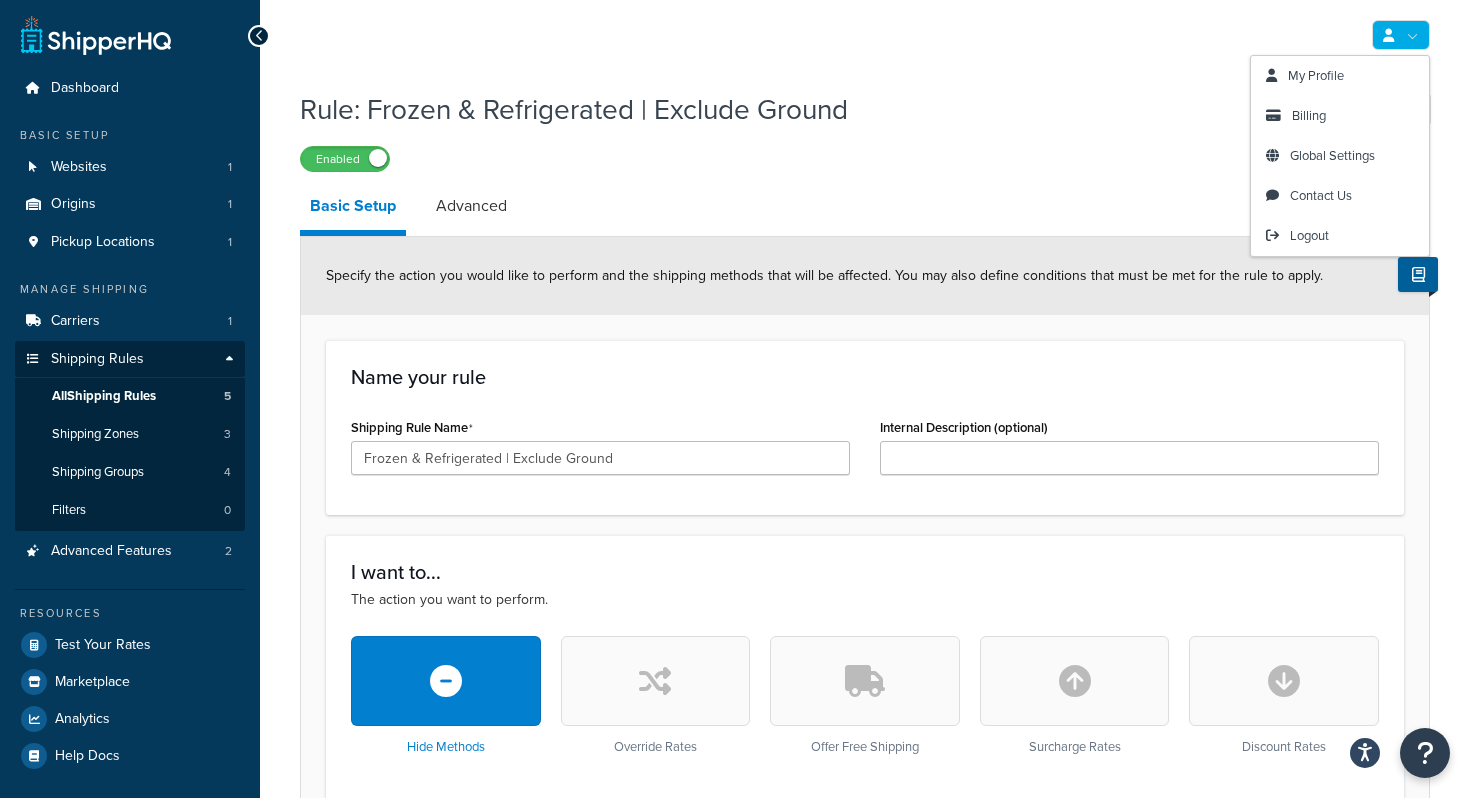 click on "Enabled" at bounding box center [865, 158] 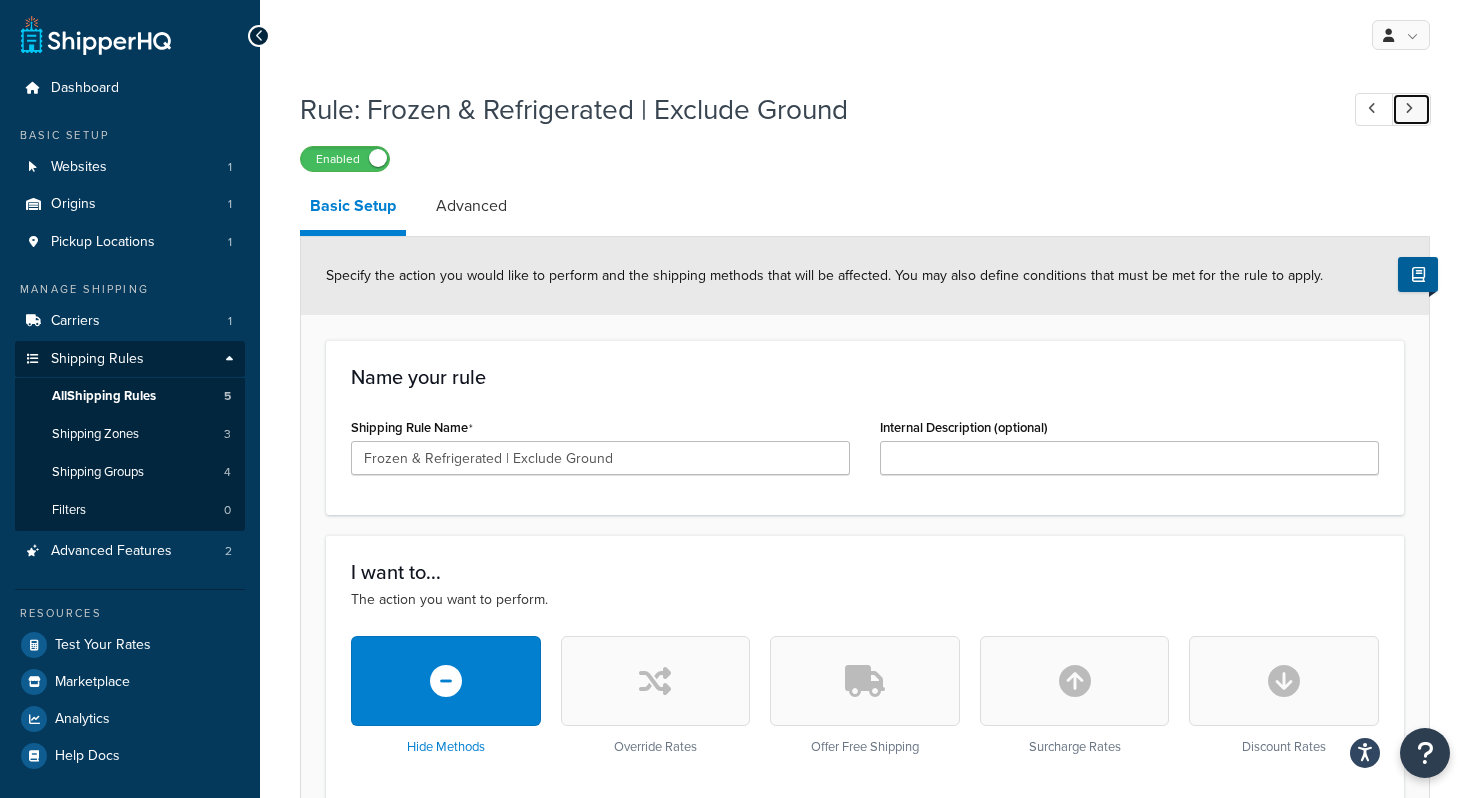 click at bounding box center [1411, 109] 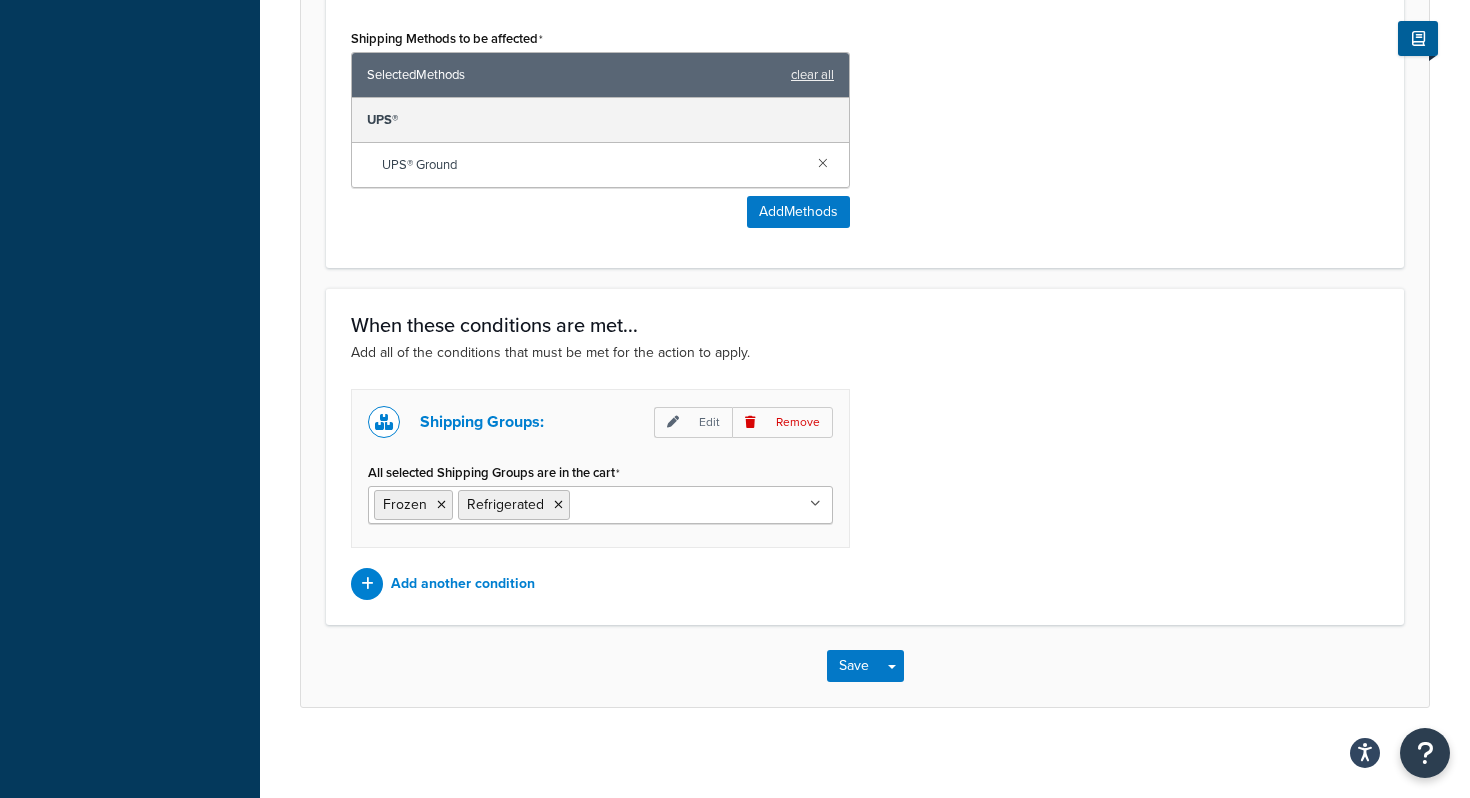 scroll, scrollTop: 895, scrollLeft: 0, axis: vertical 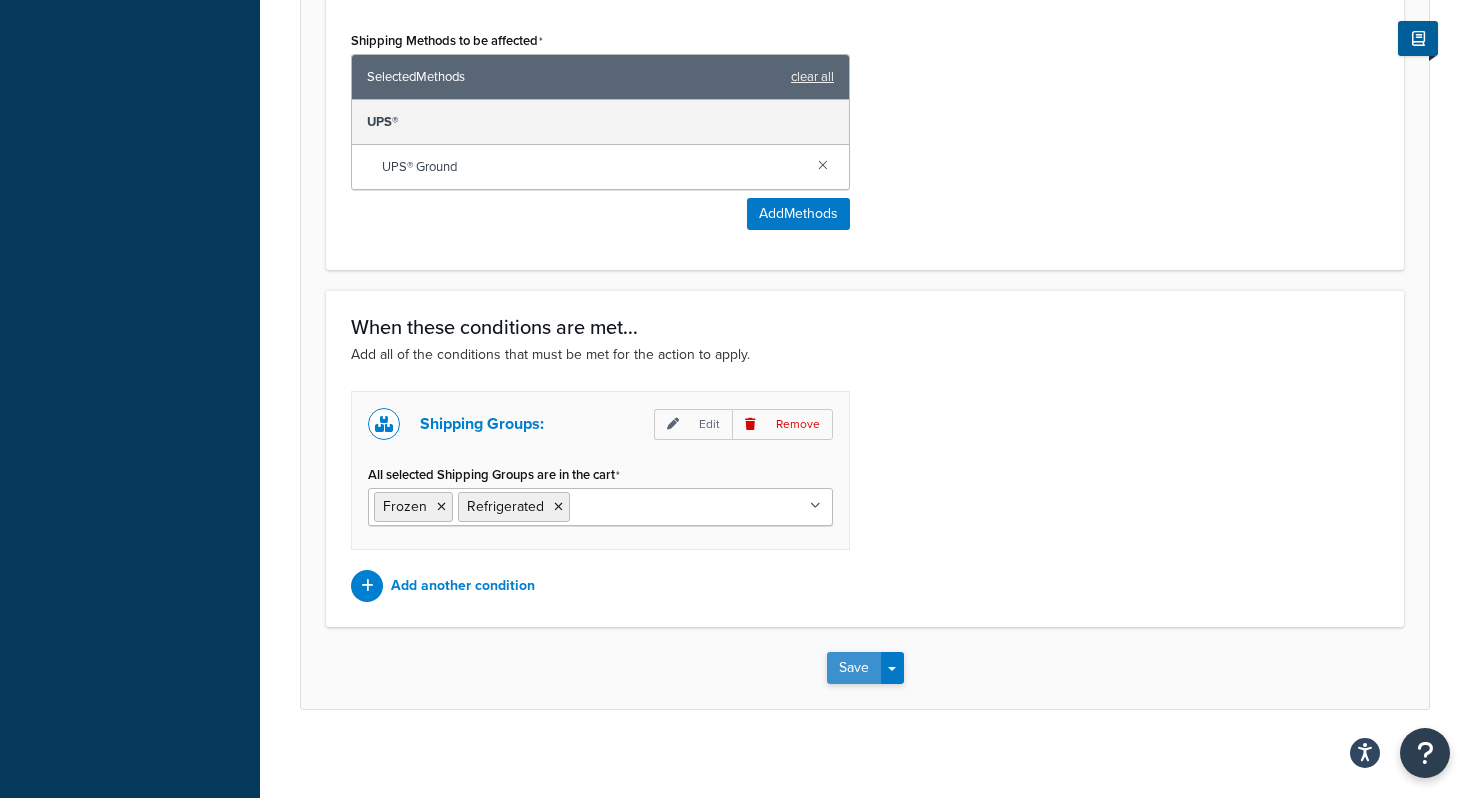 click on "Save" at bounding box center (854, 668) 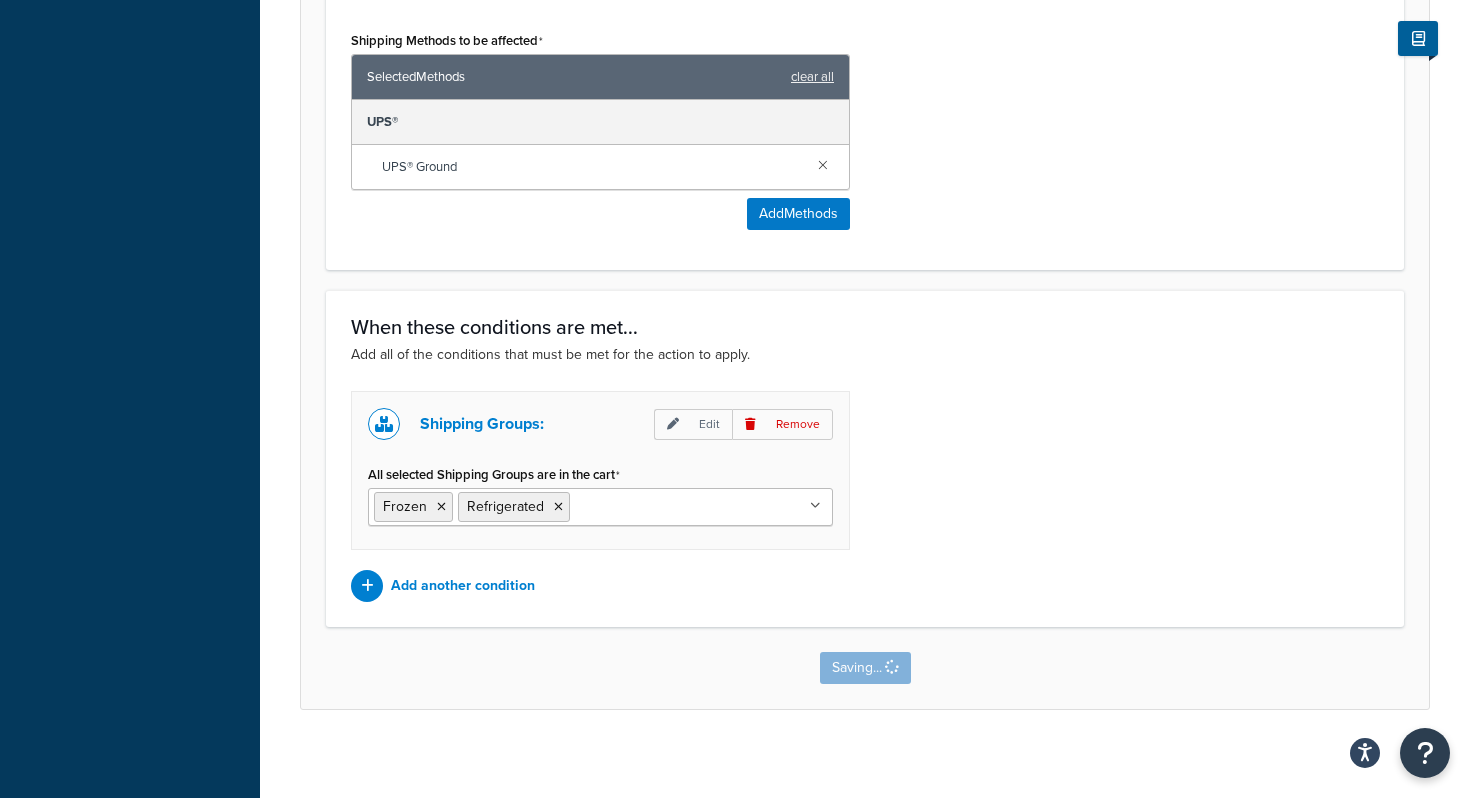 scroll, scrollTop: 0, scrollLeft: 0, axis: both 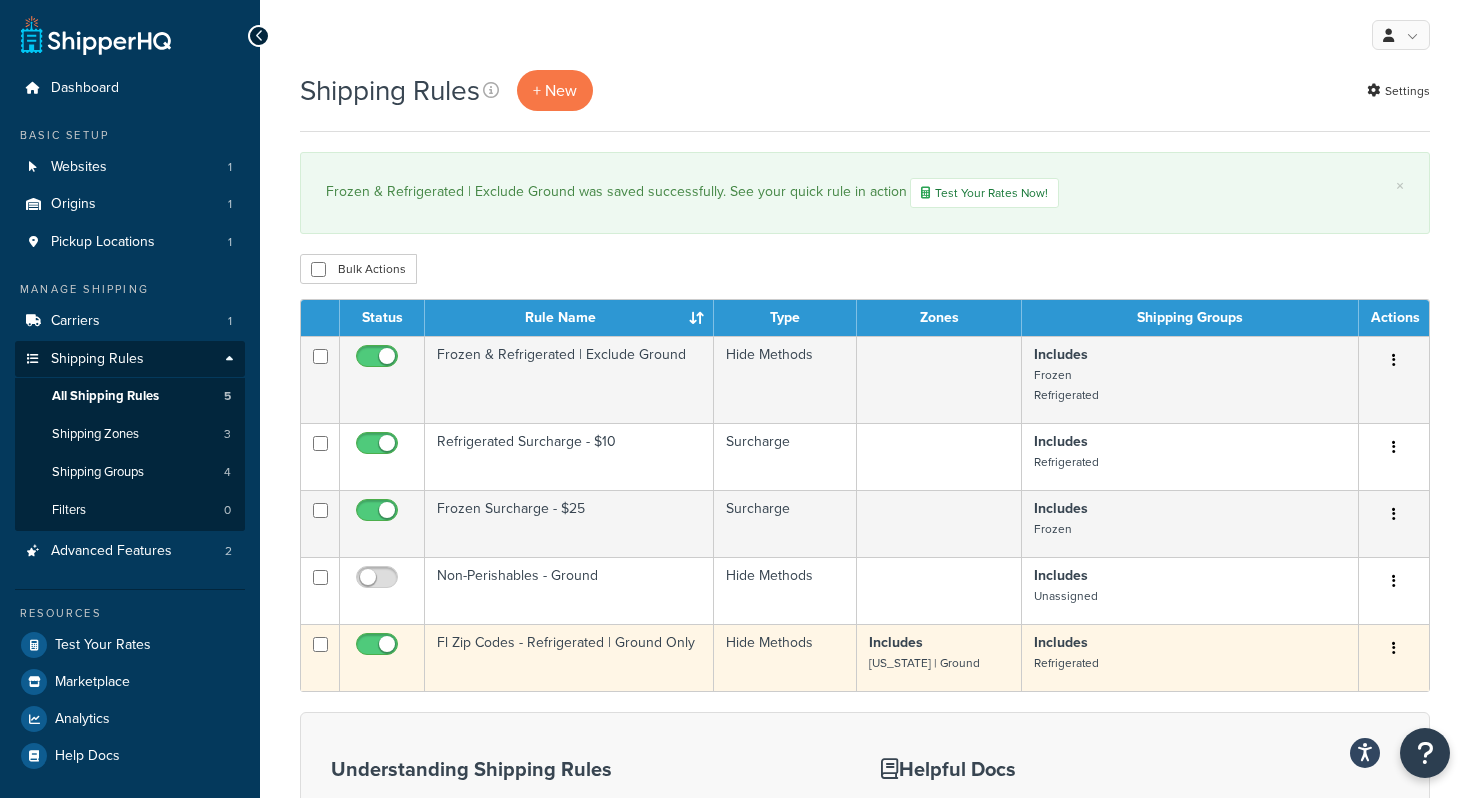 click on "Fl Zip Codes - Refrigerated | Ground Only" at bounding box center (569, 657) 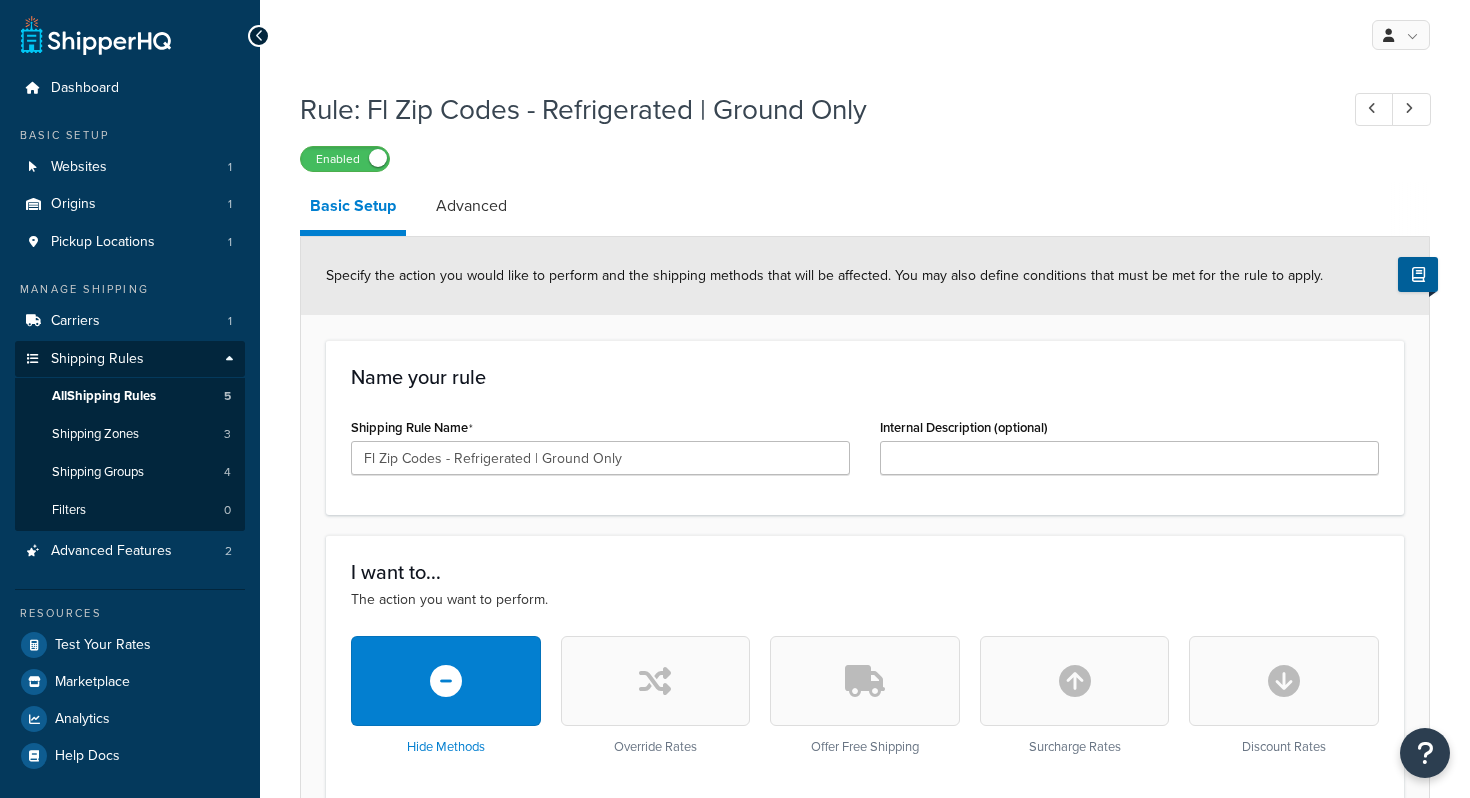 scroll, scrollTop: 0, scrollLeft: 0, axis: both 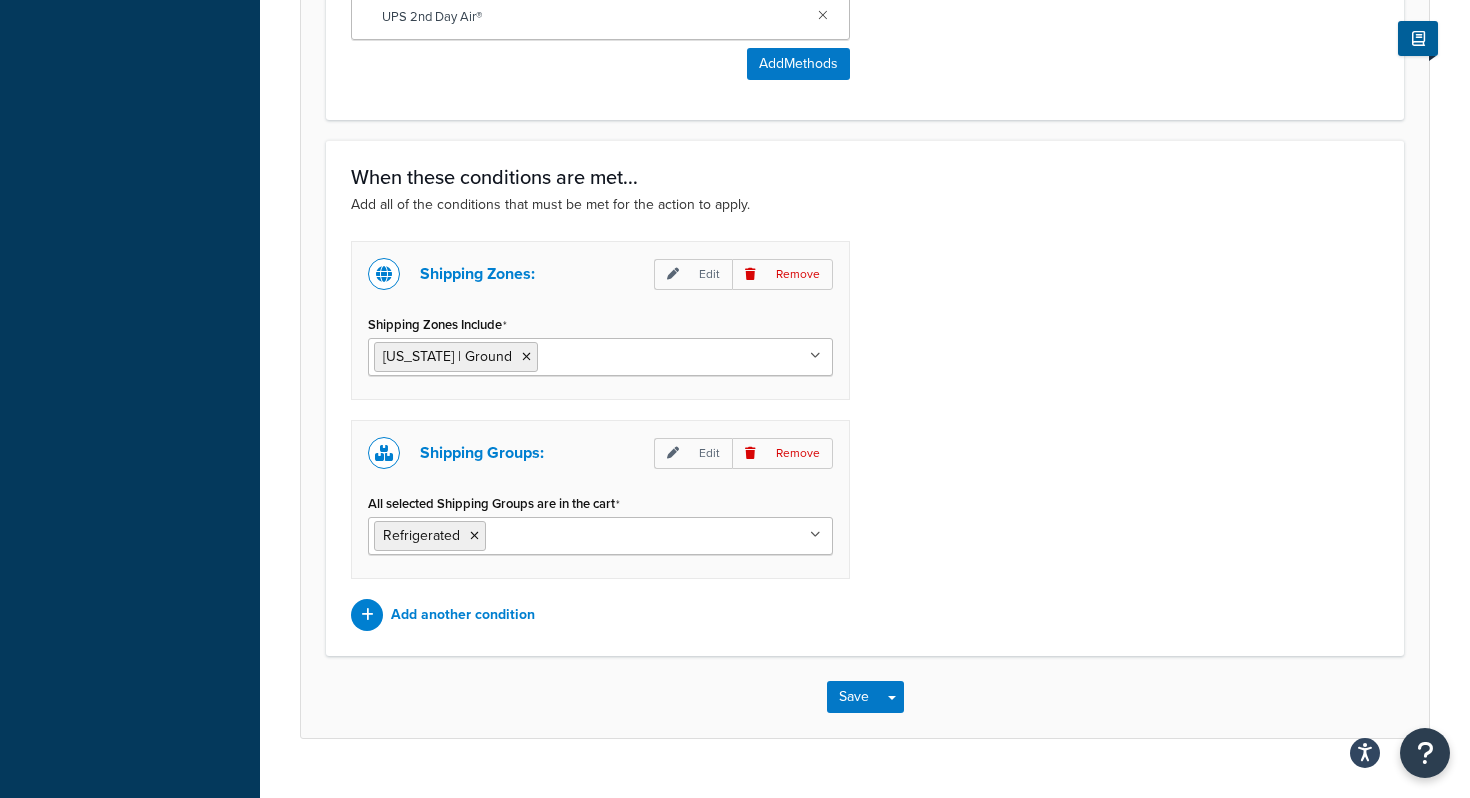 click on "All selected Shipping Groups are in the cart" at bounding box center [579, 535] 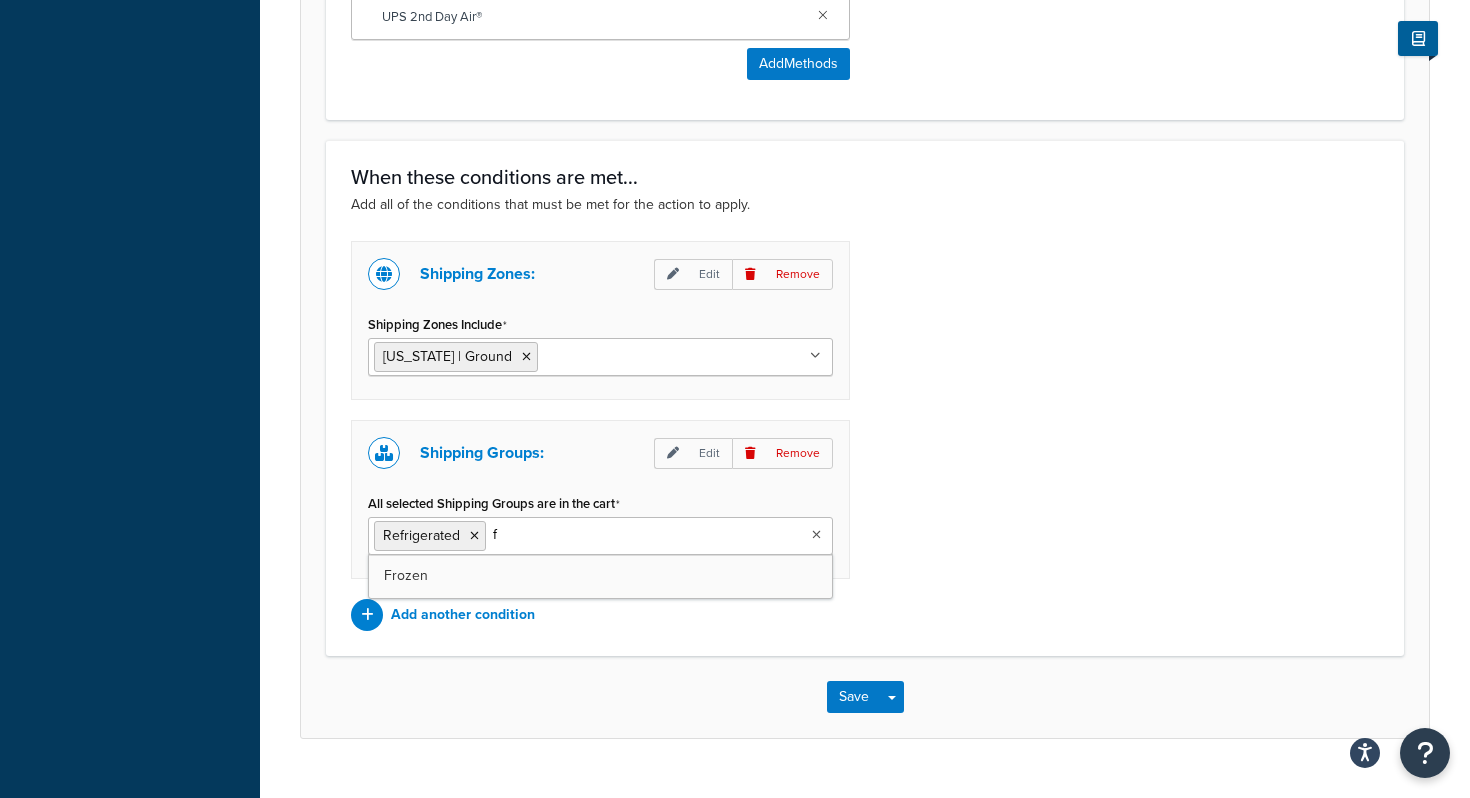 type on "fr" 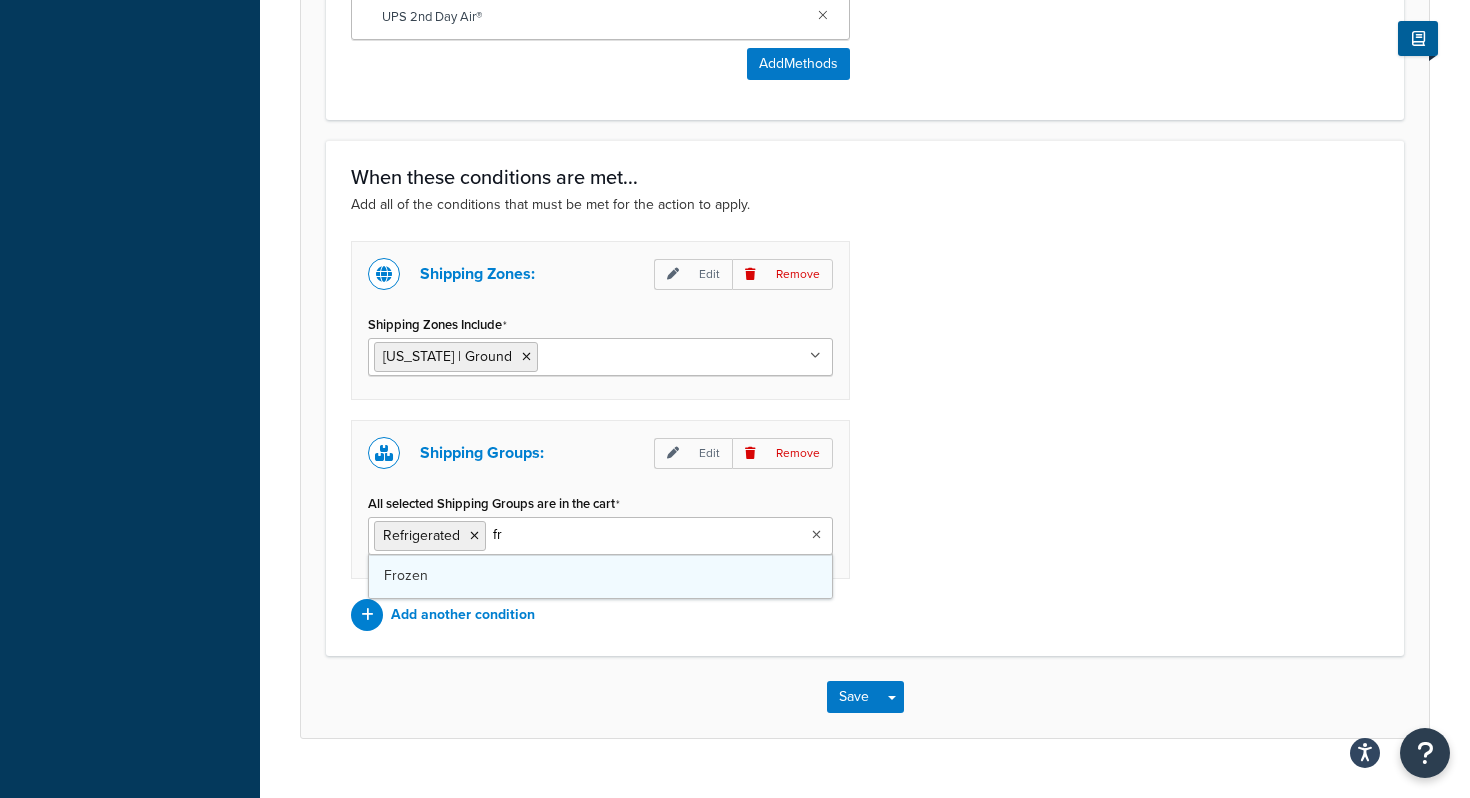 type 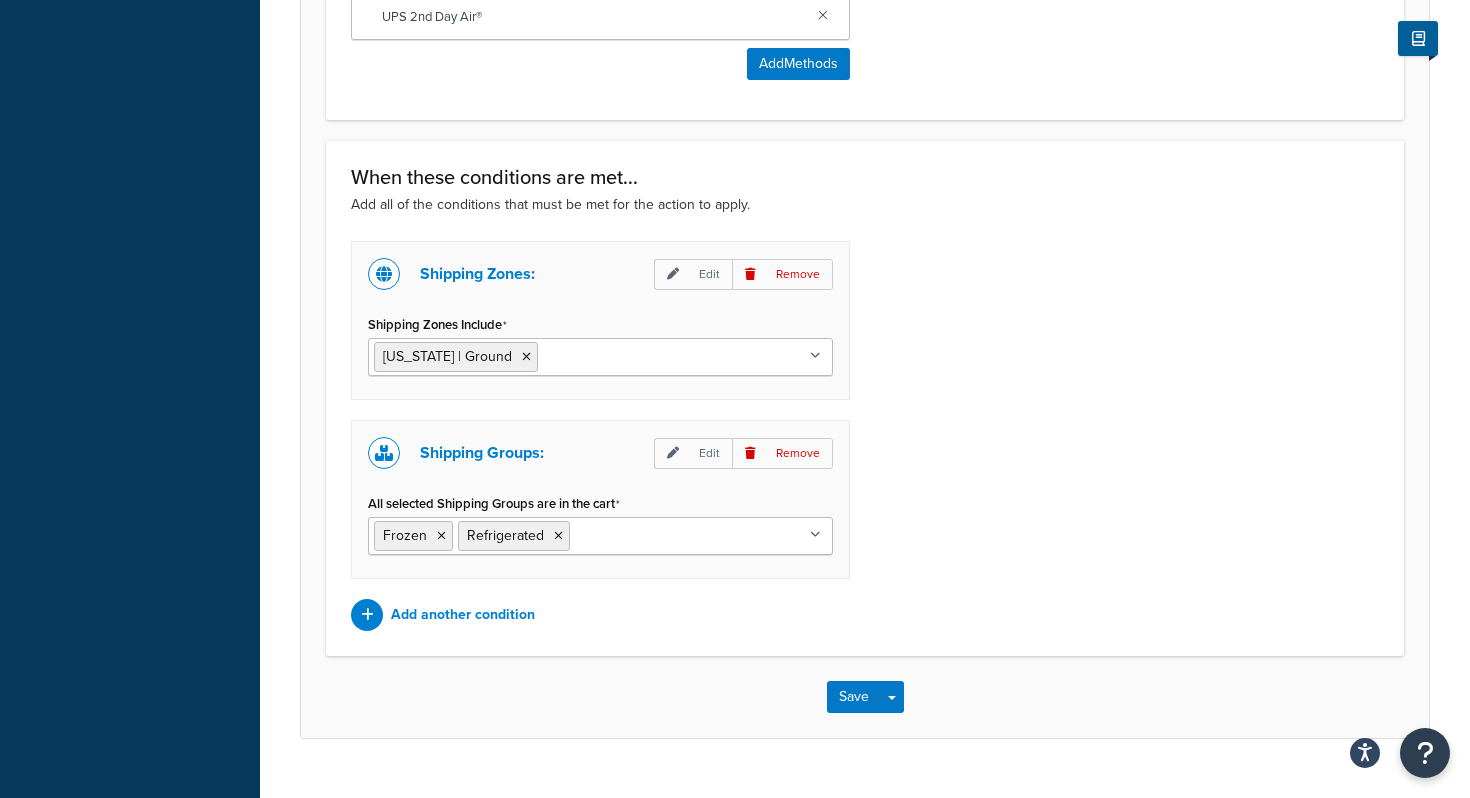 click on "Shipping Zones: Edit Remove Shipping Zones Include   Florida | Ground   US 48 US POBox Shipping Groups: Edit Remove All selected Shipping Groups are in the cart   Frozen   Refrigerated   Non-Perishables All Products not assigned to a Shipping Group Add another condition" at bounding box center [865, 436] 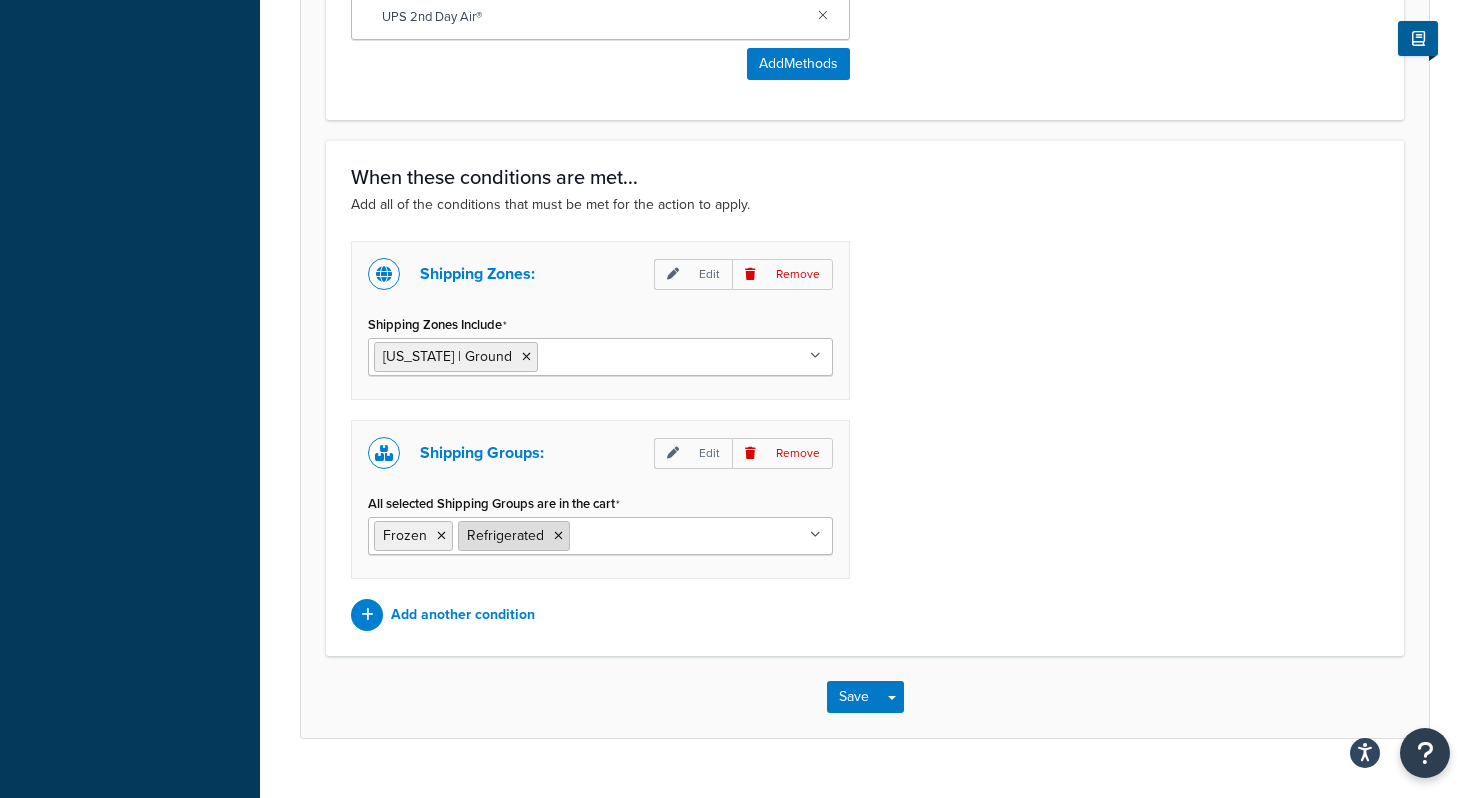 click at bounding box center (558, 536) 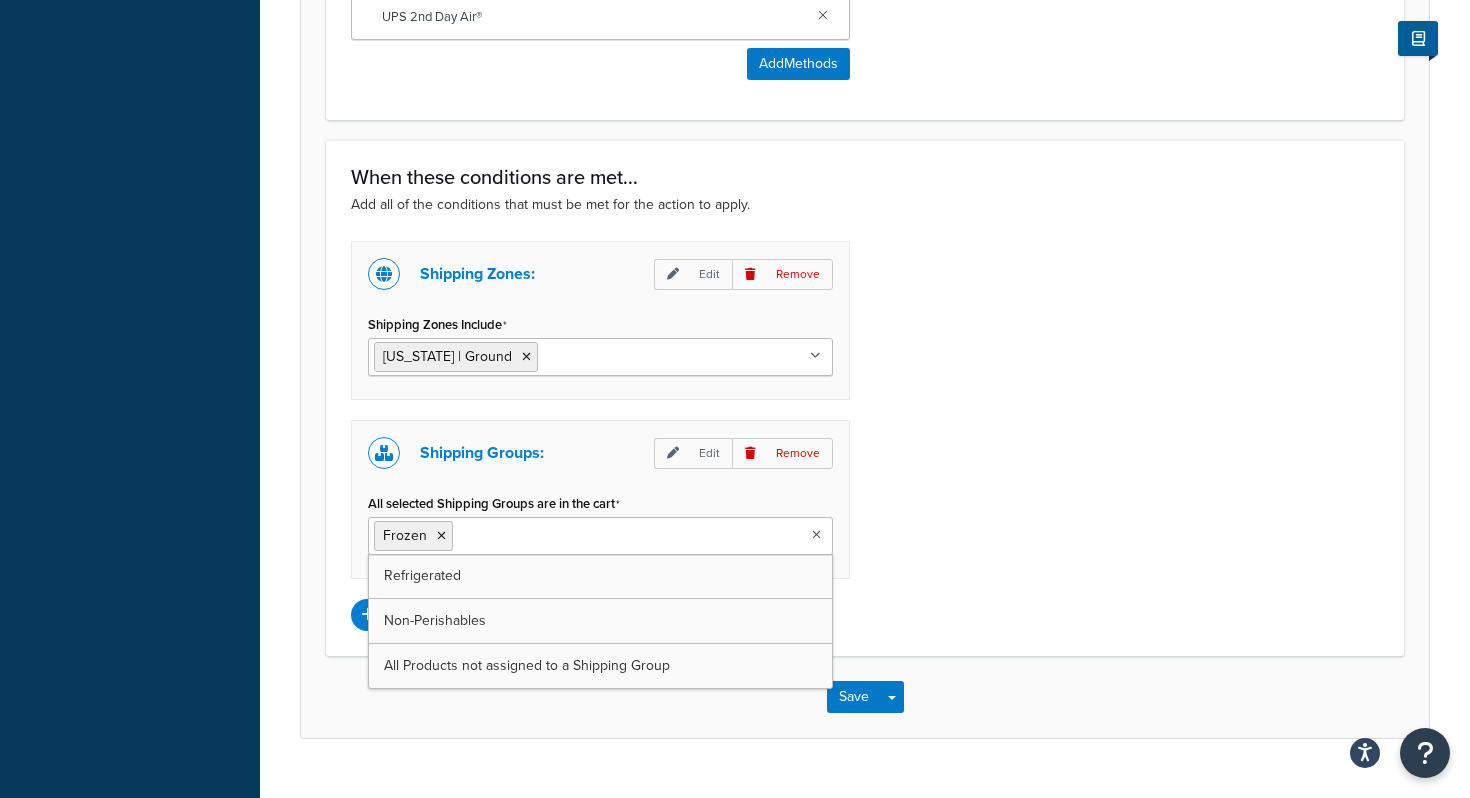 click on "Shipping Zones: Edit Remove Shipping Zones Include   Florida | Ground   US 48 US POBox Shipping Groups: Edit Remove All selected Shipping Groups are in the cart   Frozen   Refrigerated Non-Perishables All Products not assigned to a Shipping Group Add another condition" at bounding box center (865, 436) 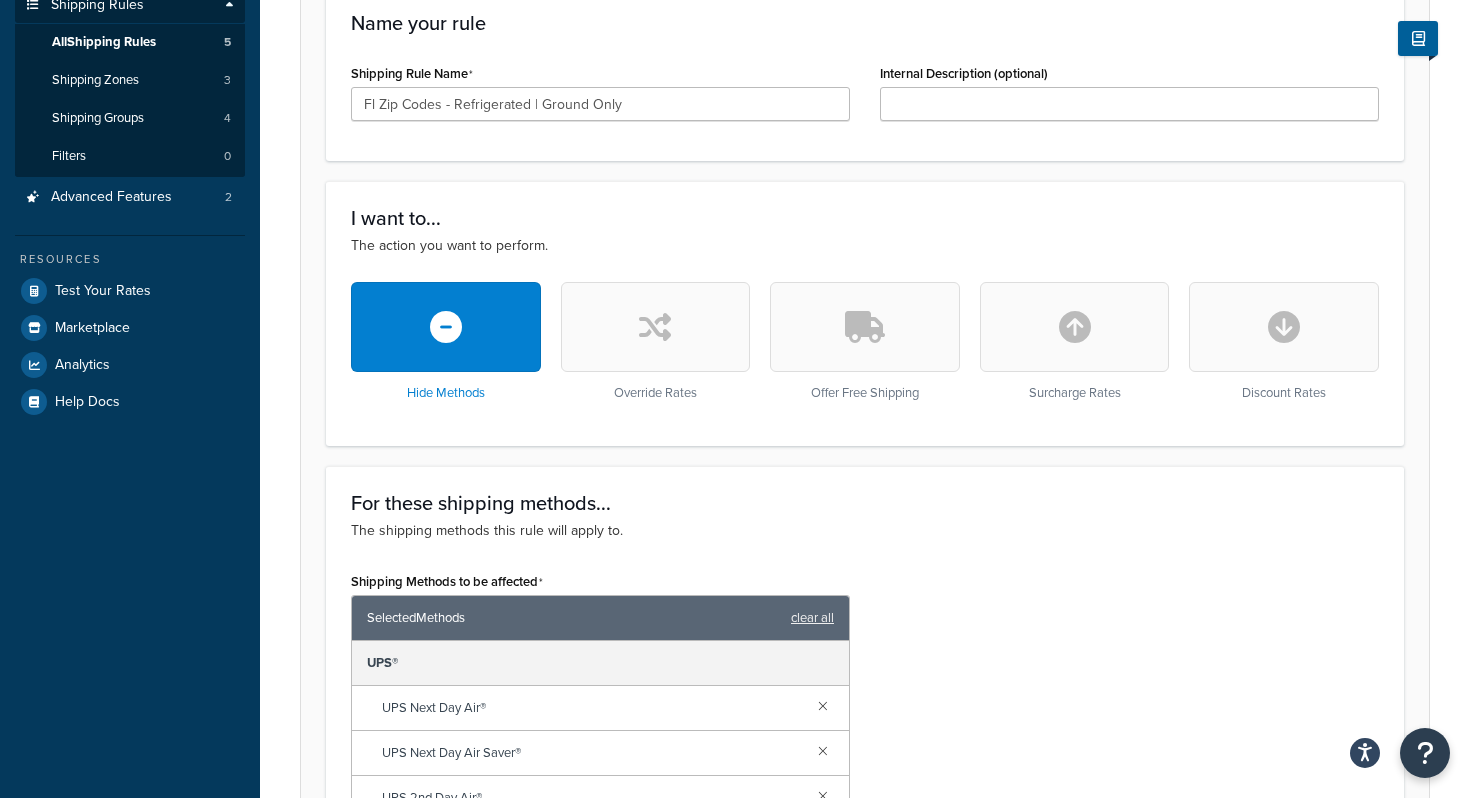 scroll, scrollTop: 0, scrollLeft: 0, axis: both 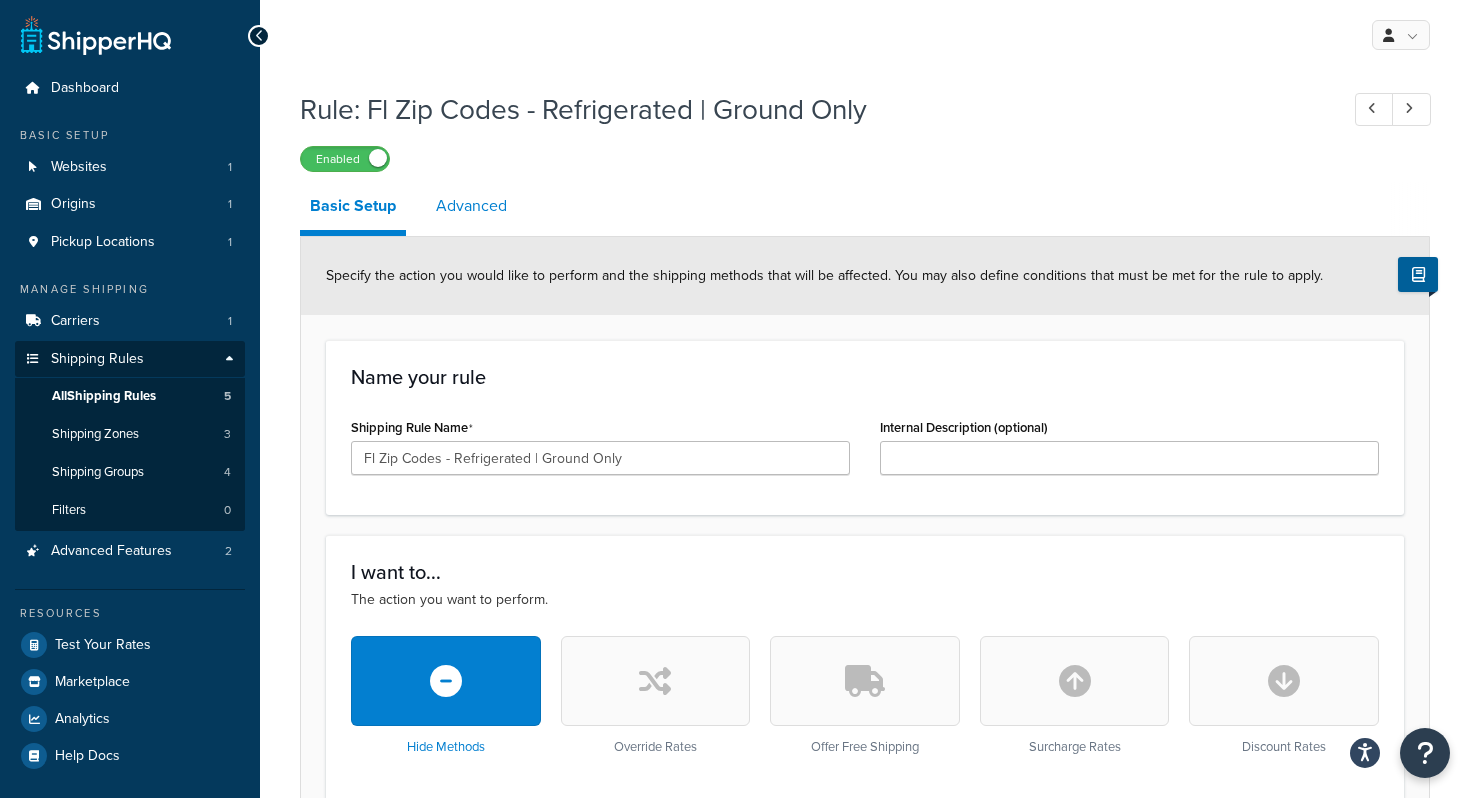 click on "Advanced" at bounding box center [471, 206] 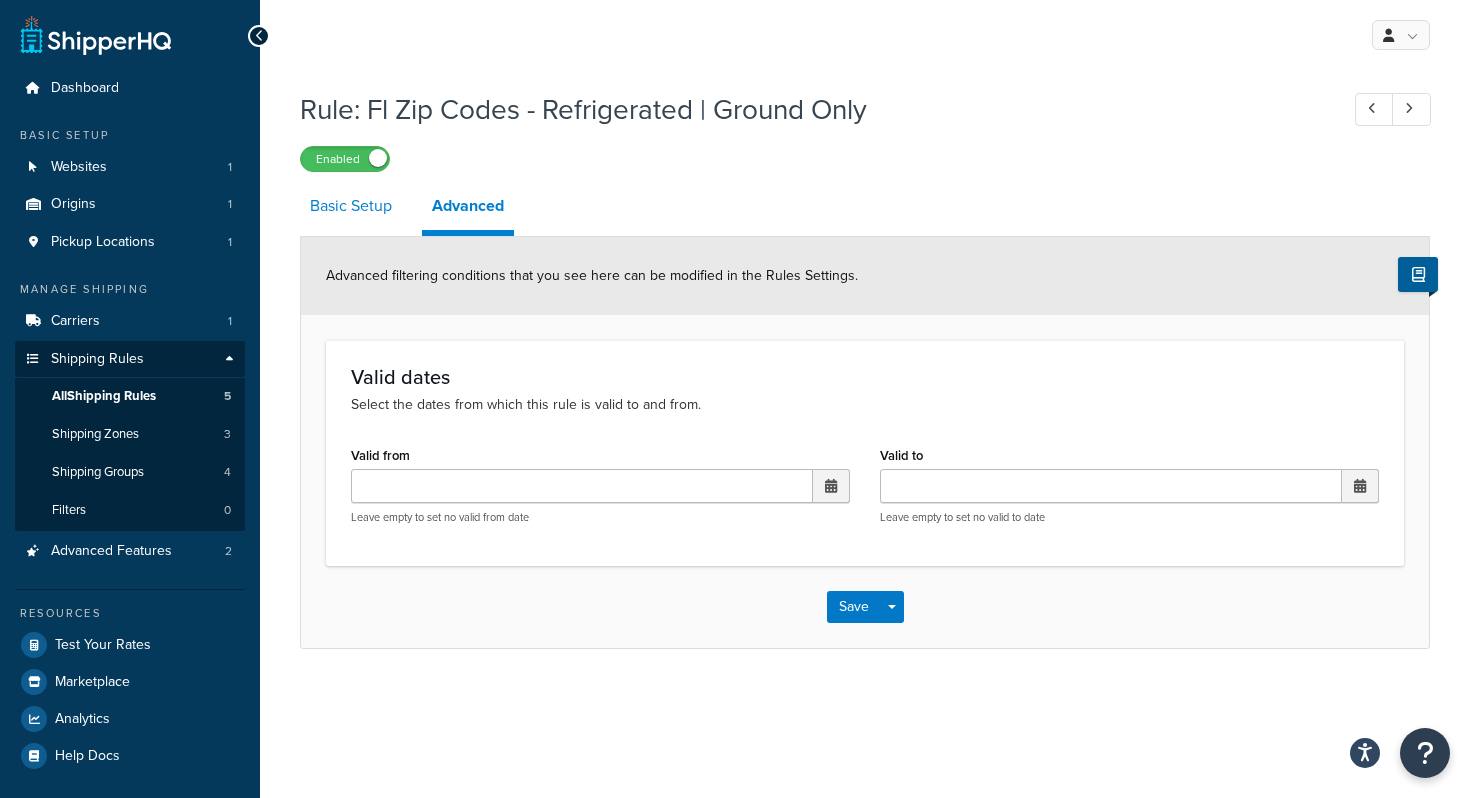 click on "Basic Setup" at bounding box center (351, 206) 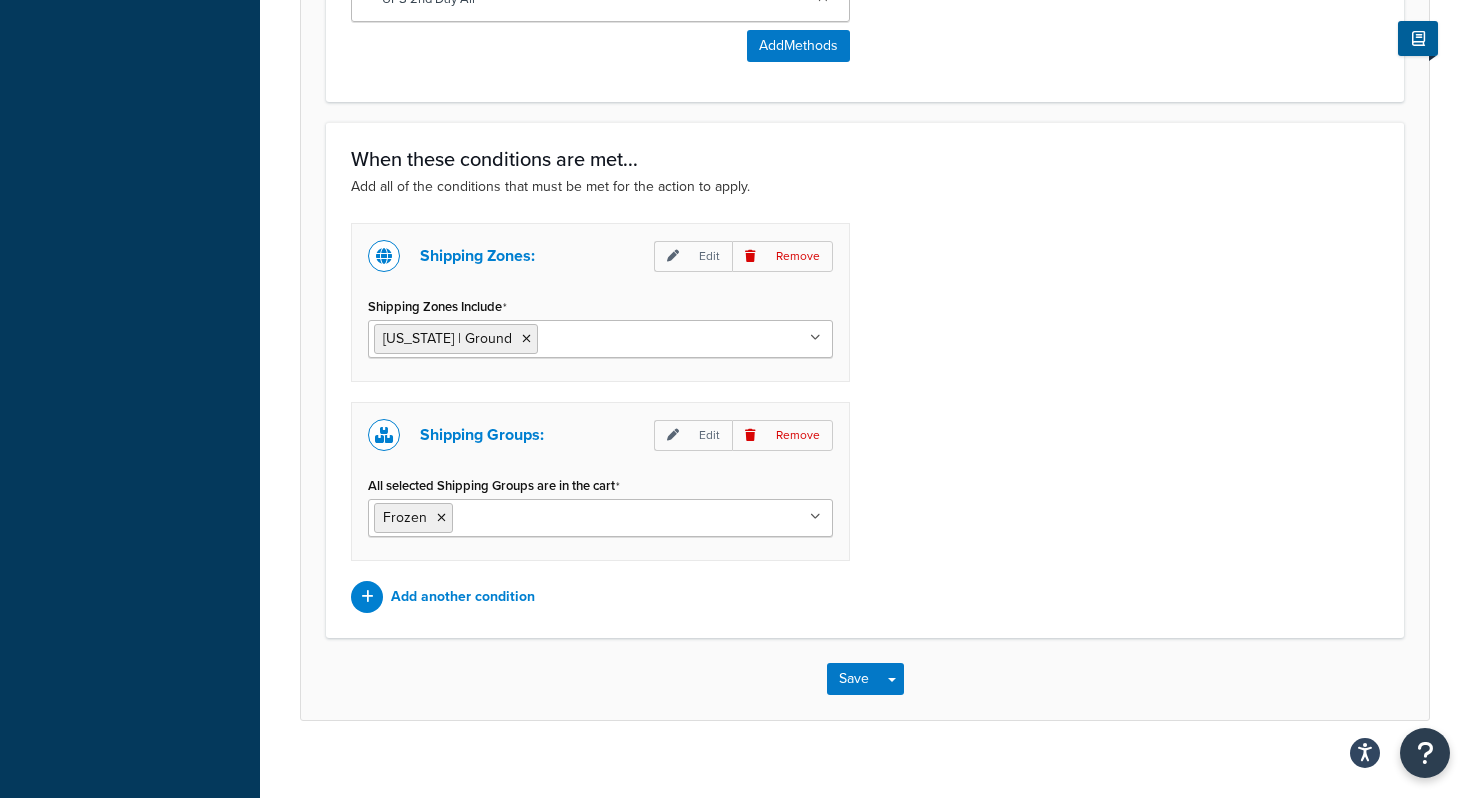 scroll, scrollTop: 1178, scrollLeft: 0, axis: vertical 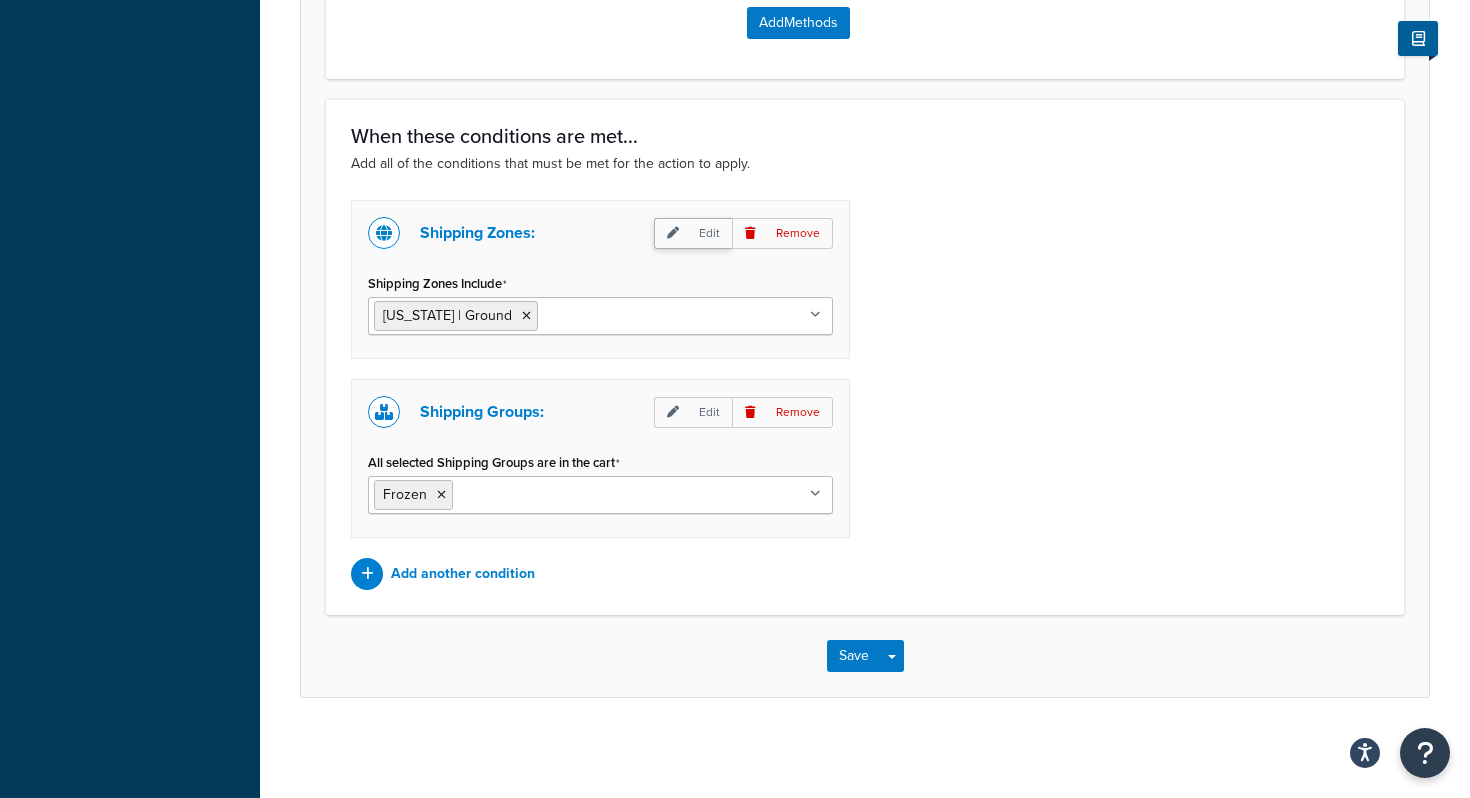 click on "Edit" at bounding box center [693, 233] 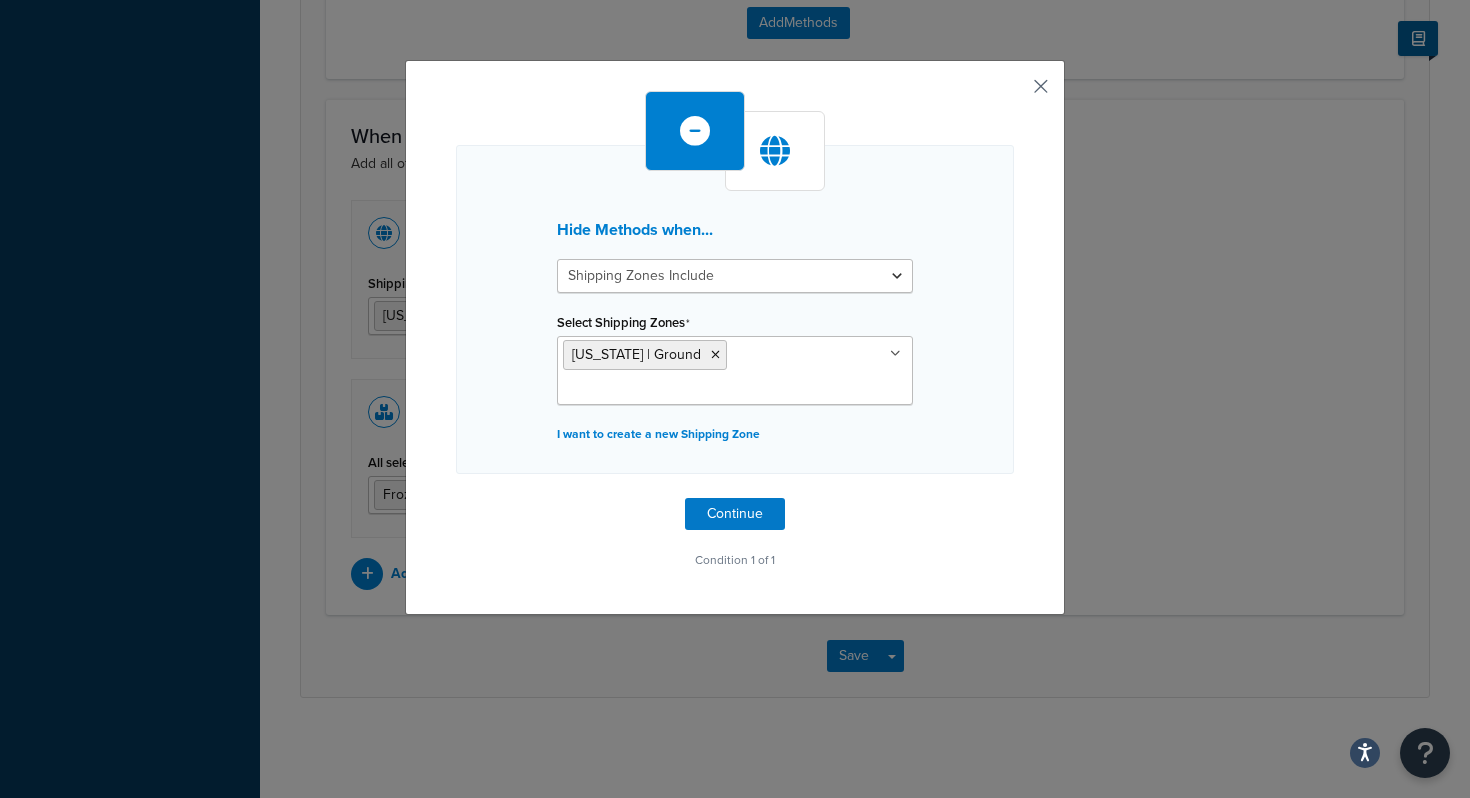 click at bounding box center (1011, 93) 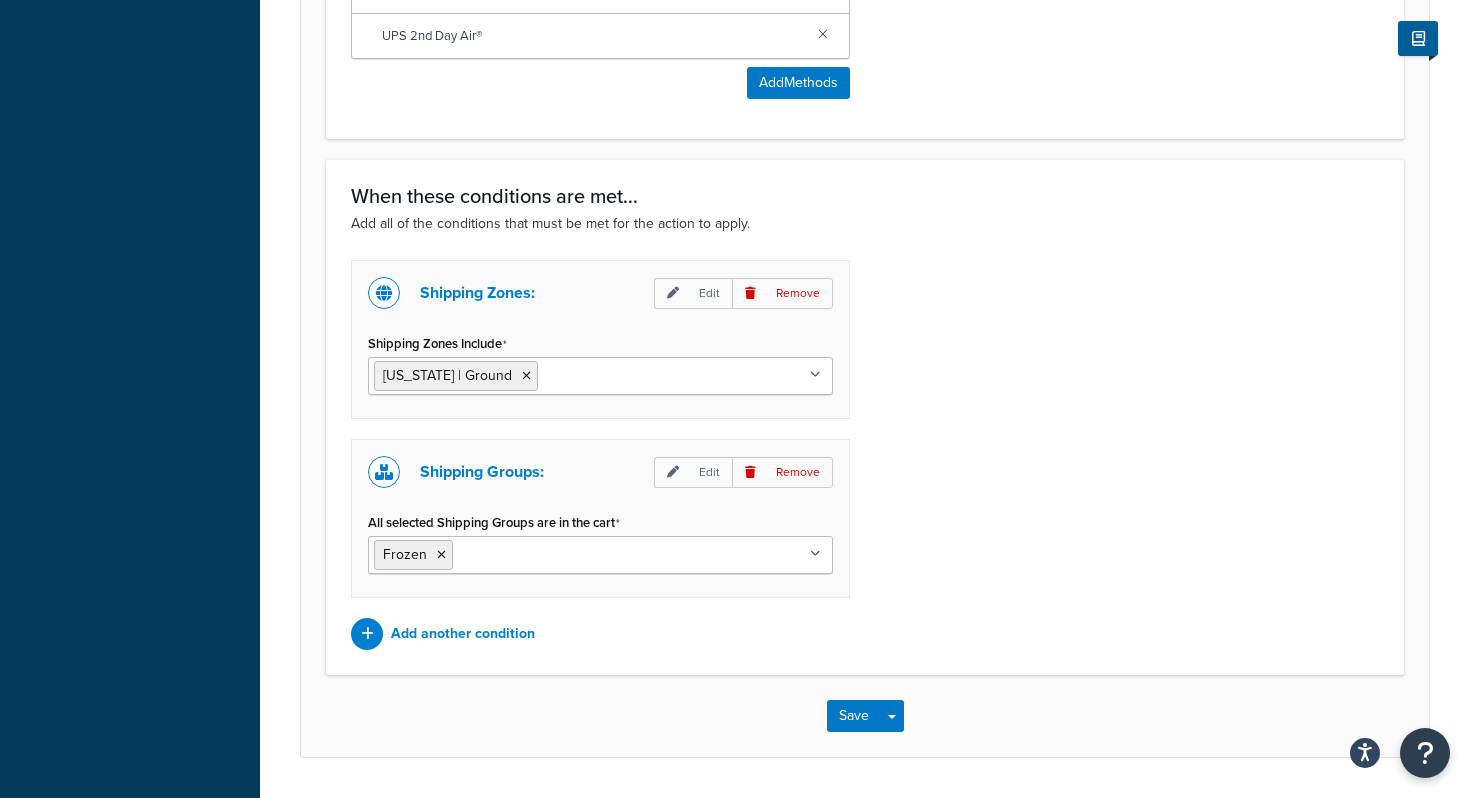 scroll, scrollTop: 1178, scrollLeft: 0, axis: vertical 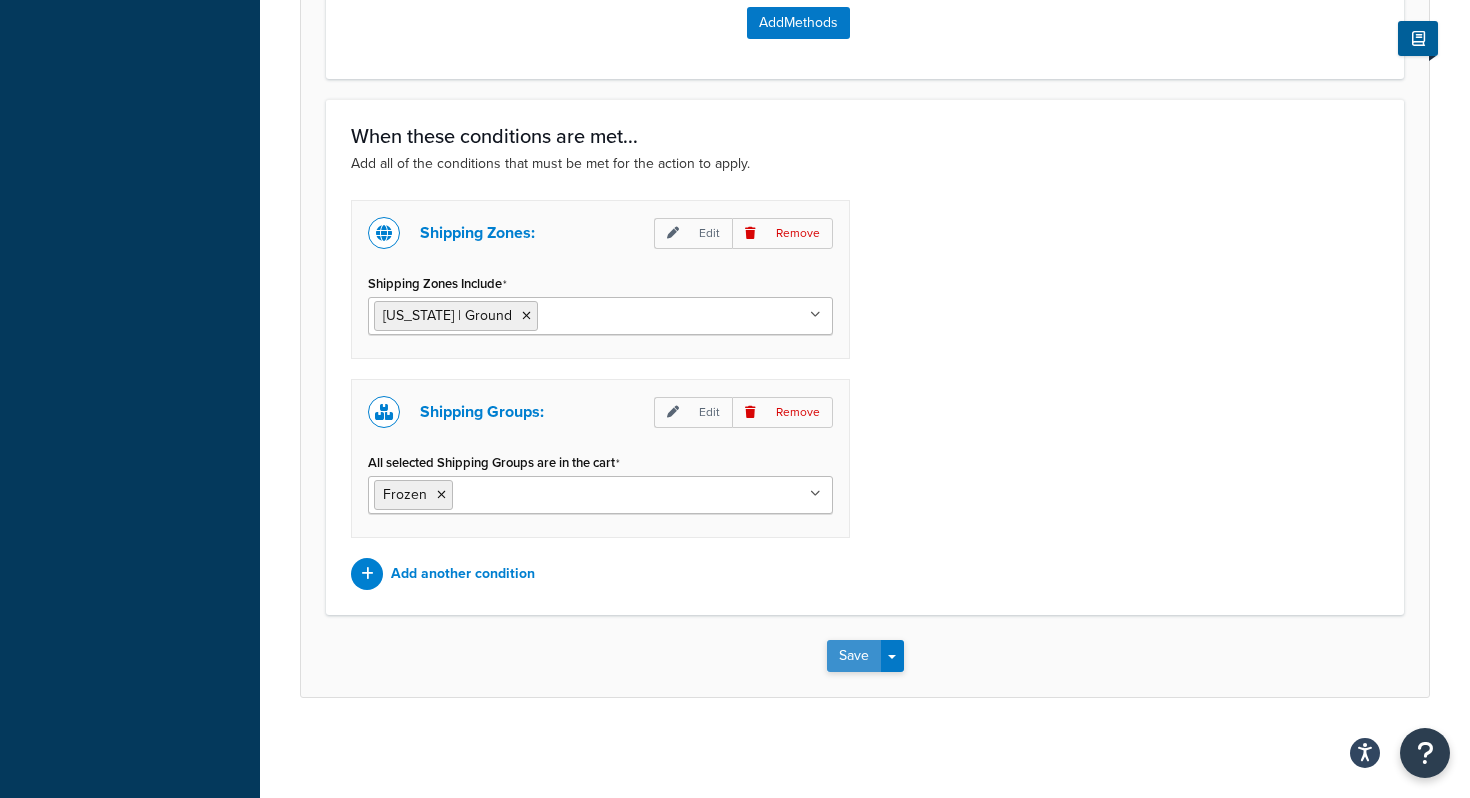 click on "Save" at bounding box center (854, 656) 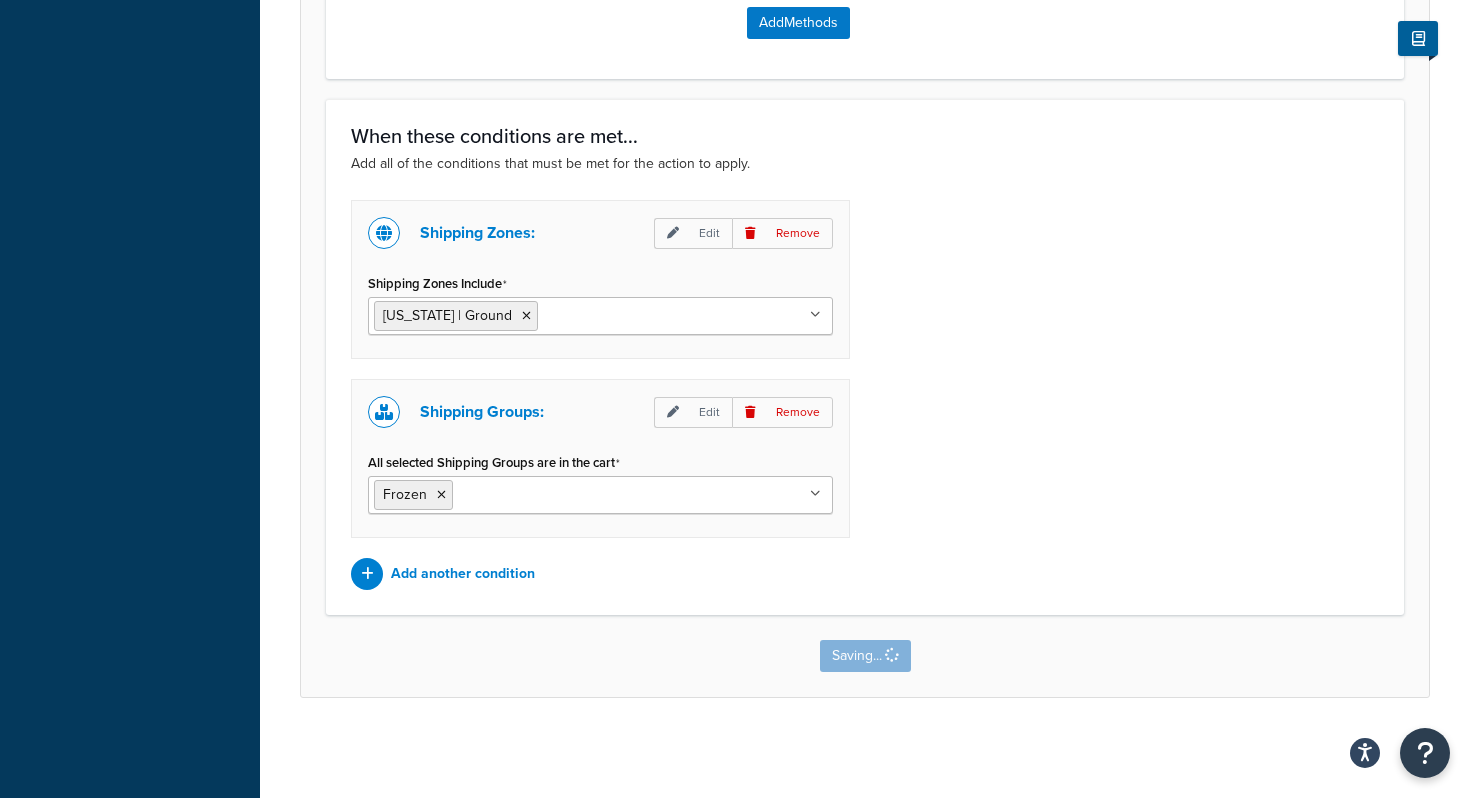 scroll, scrollTop: 0, scrollLeft: 0, axis: both 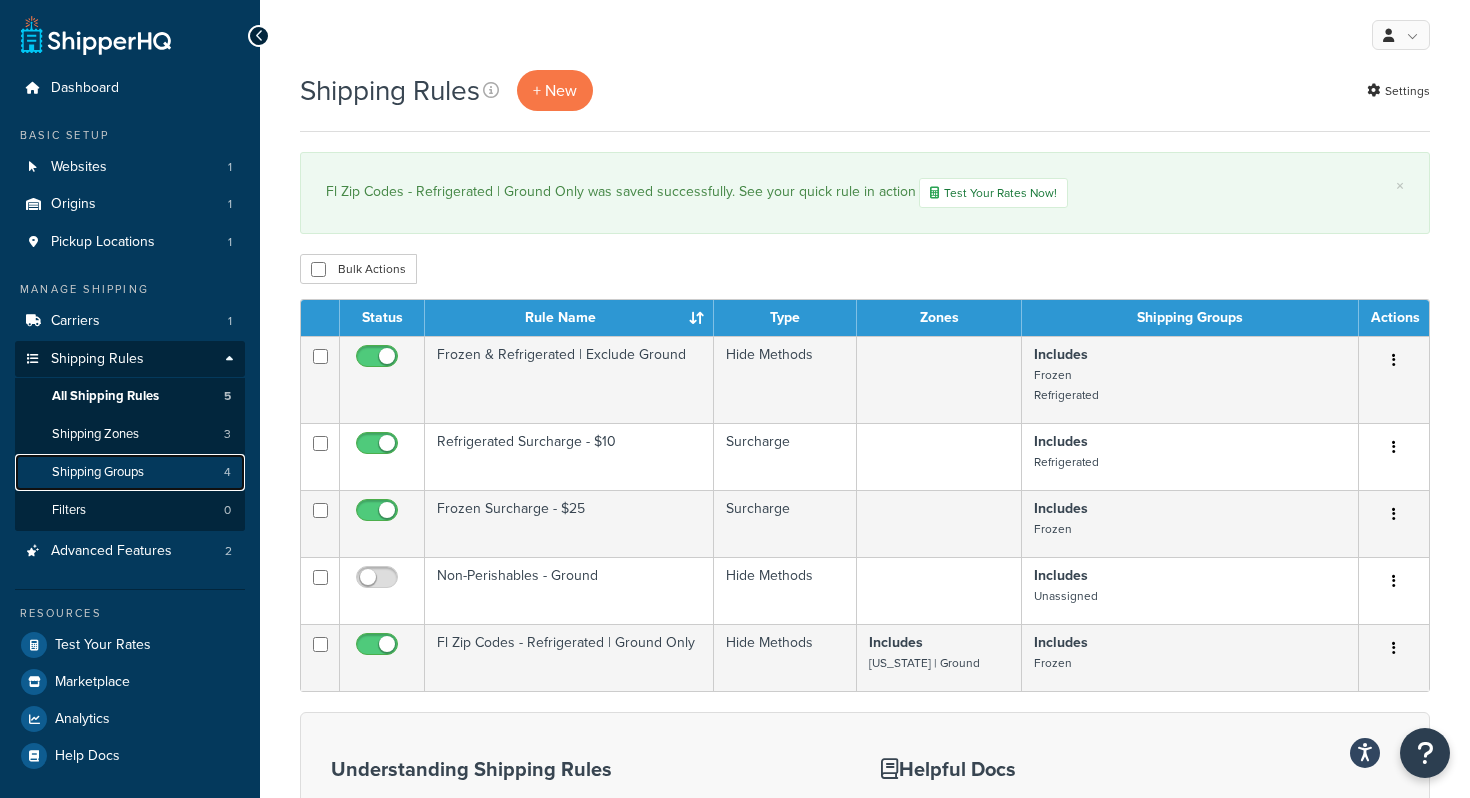 click on "Shipping Groups" at bounding box center (98, 472) 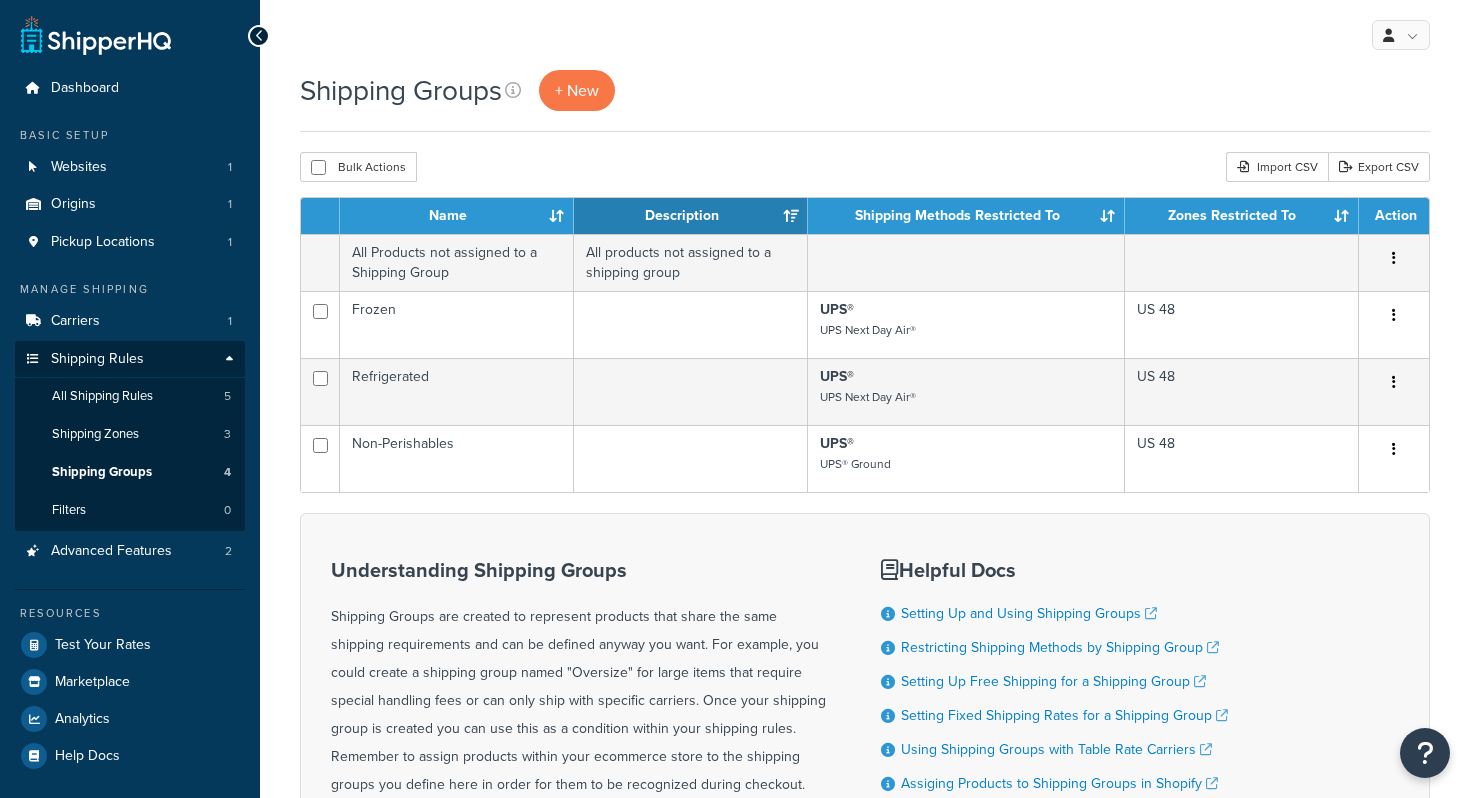 scroll, scrollTop: 0, scrollLeft: 0, axis: both 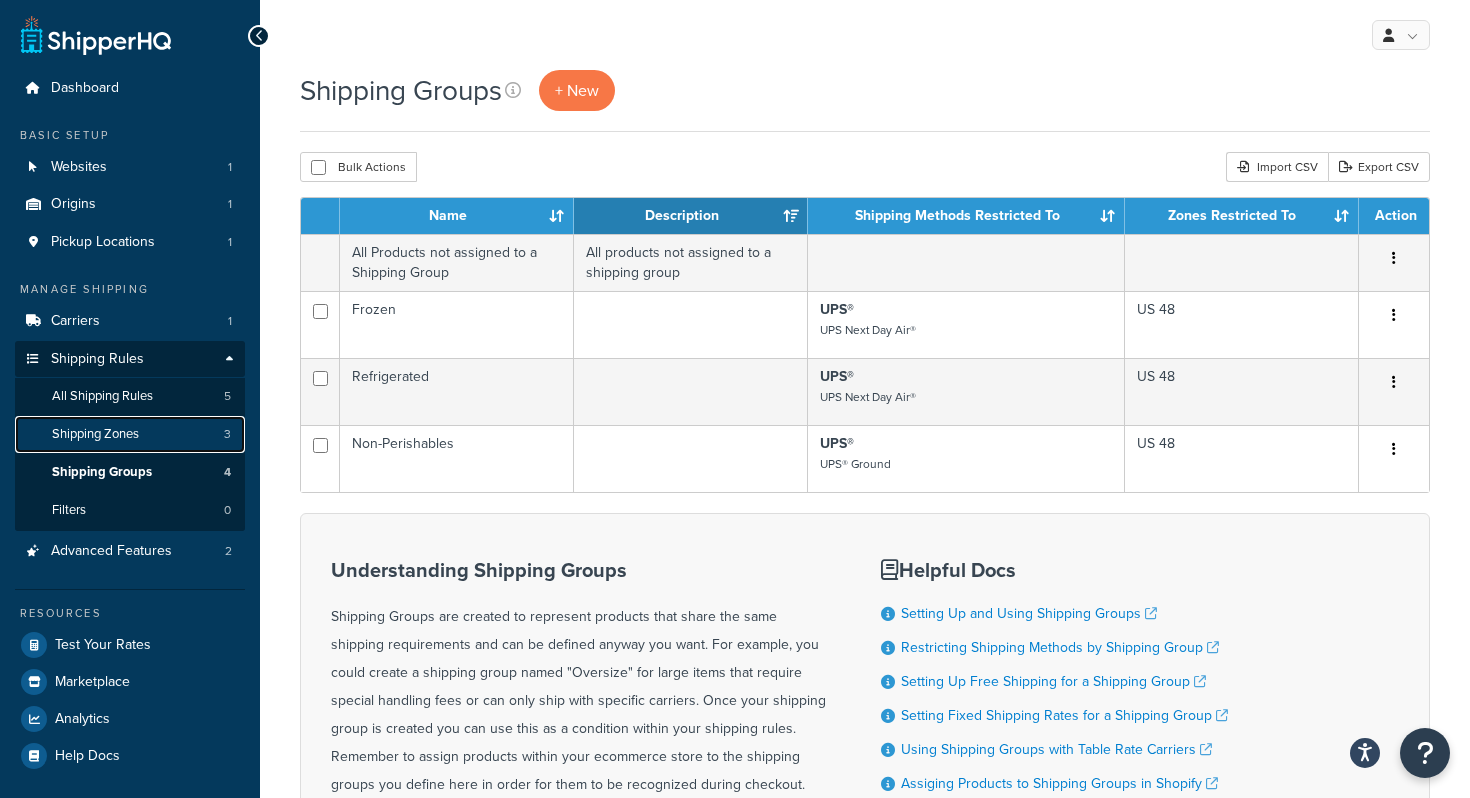 click on "Shipping Zones" at bounding box center (95, 434) 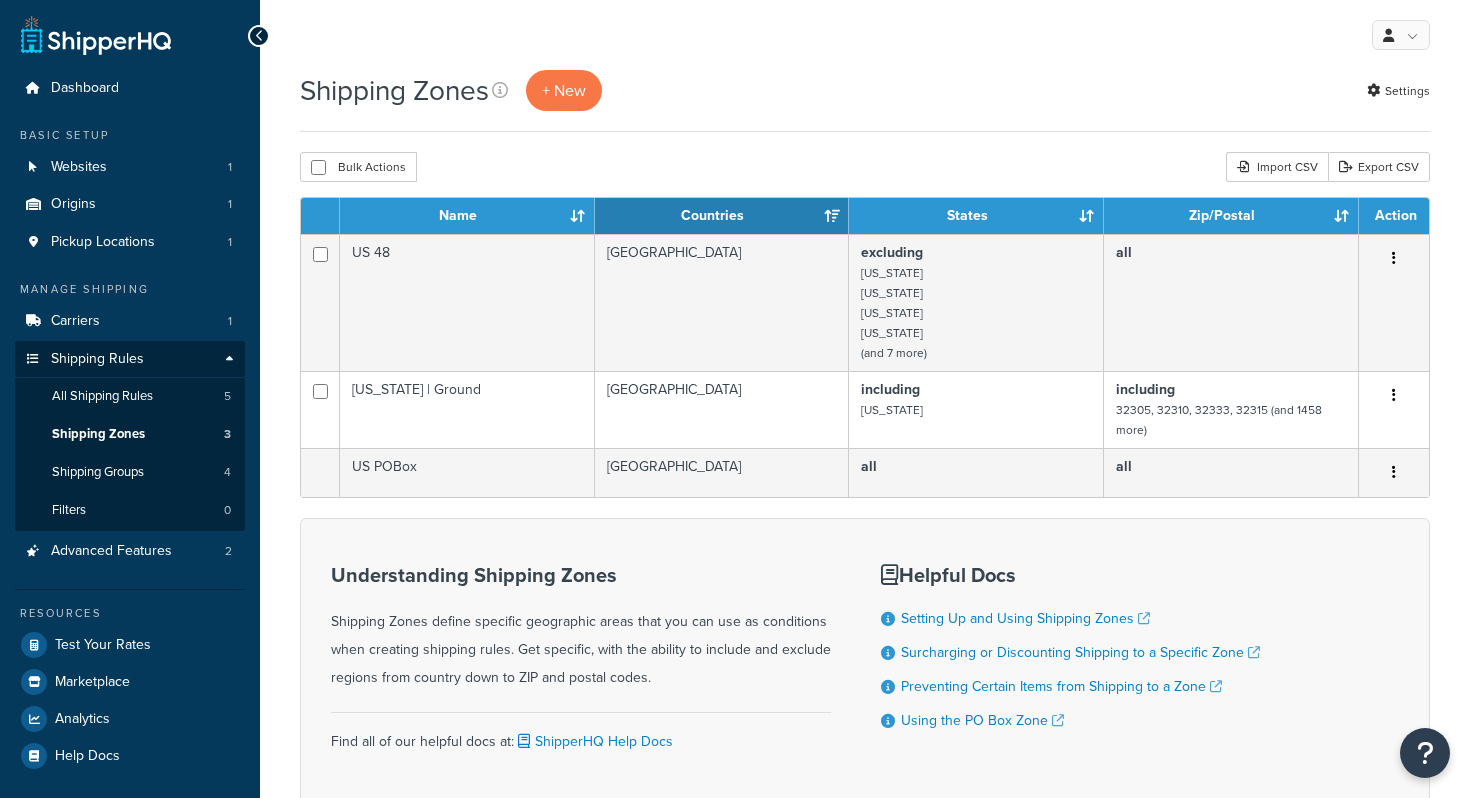 scroll, scrollTop: 0, scrollLeft: 0, axis: both 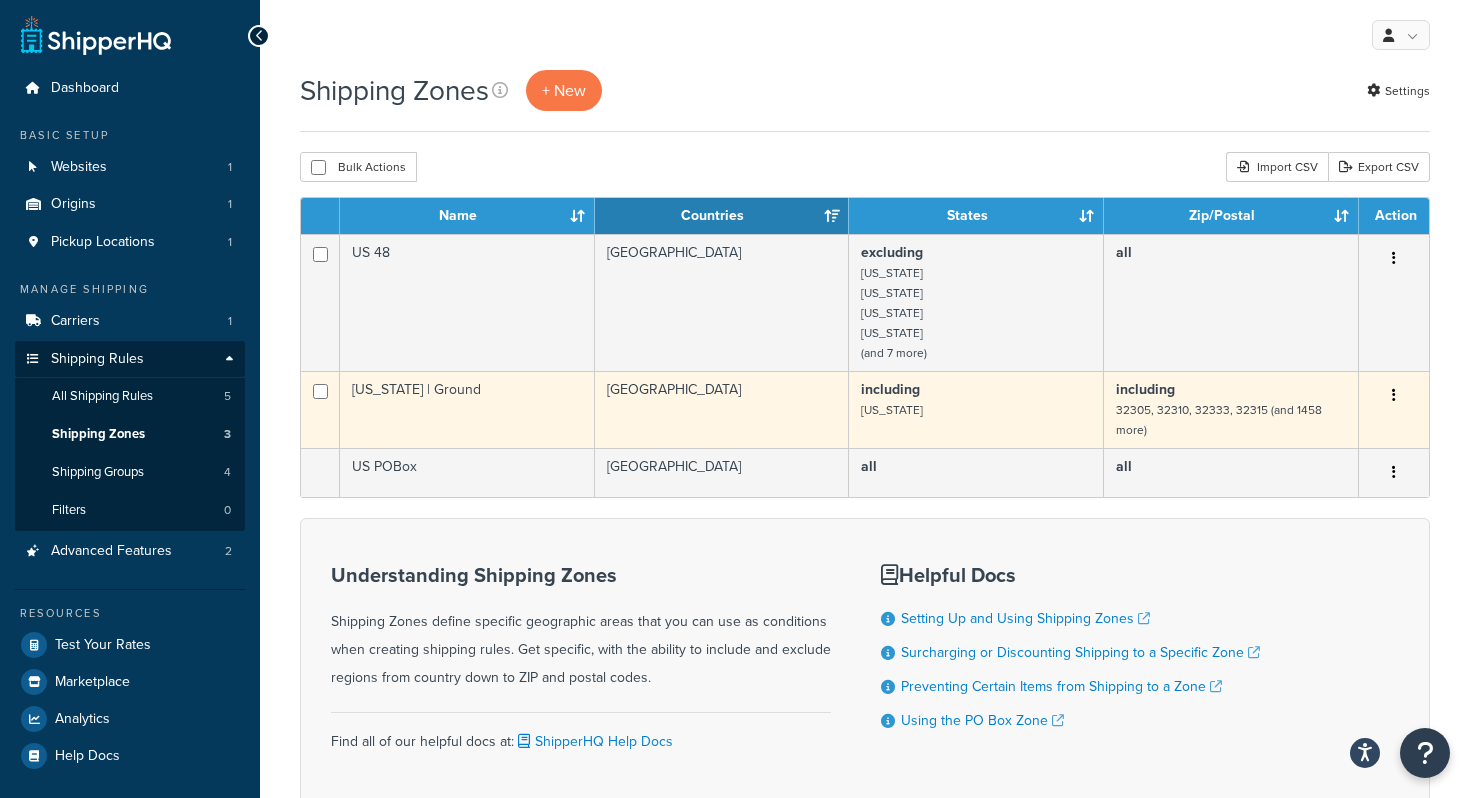 click on "32305, 32310, 32333, 32315
(and 1458 more)" at bounding box center (1219, 420) 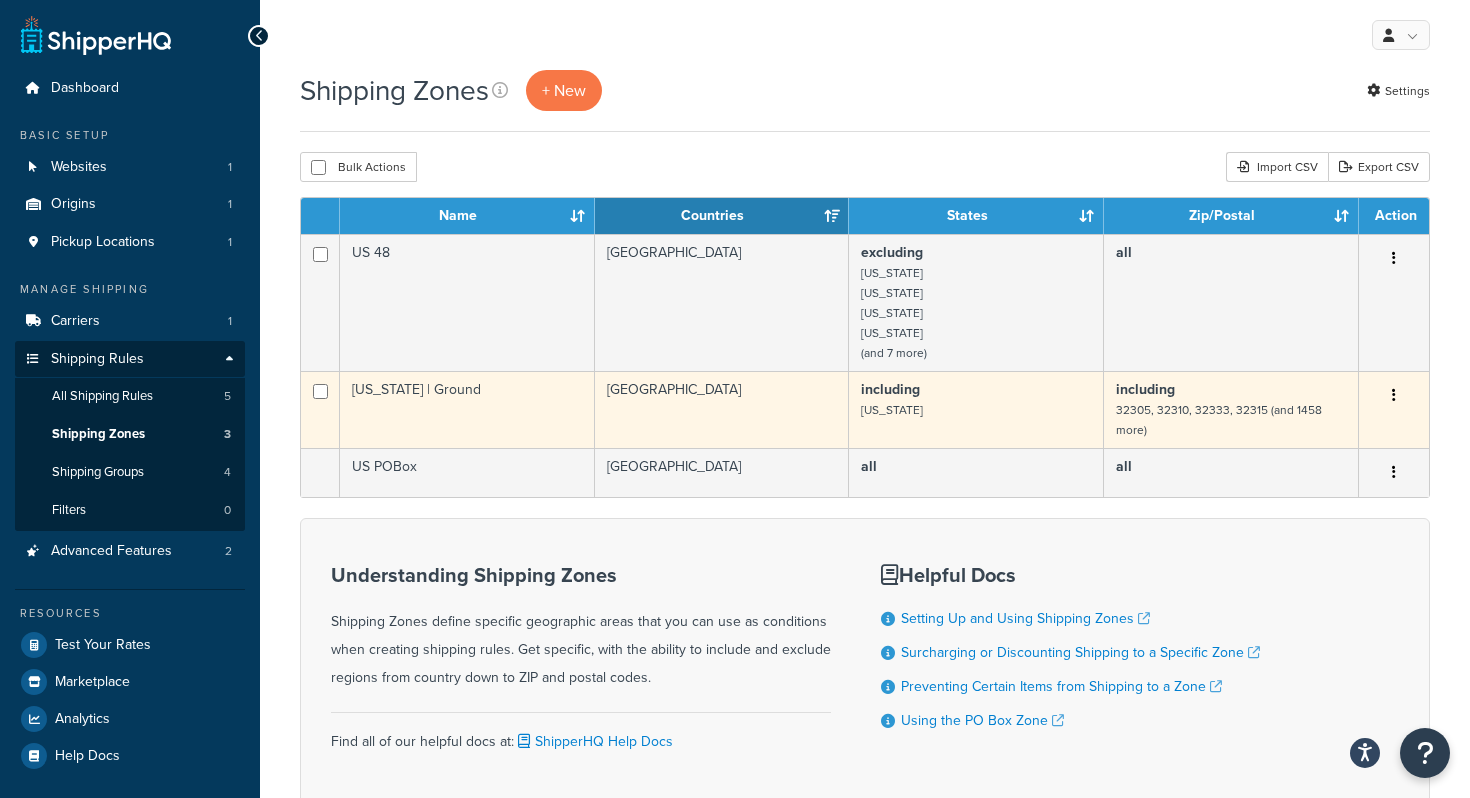 click at bounding box center [1394, 396] 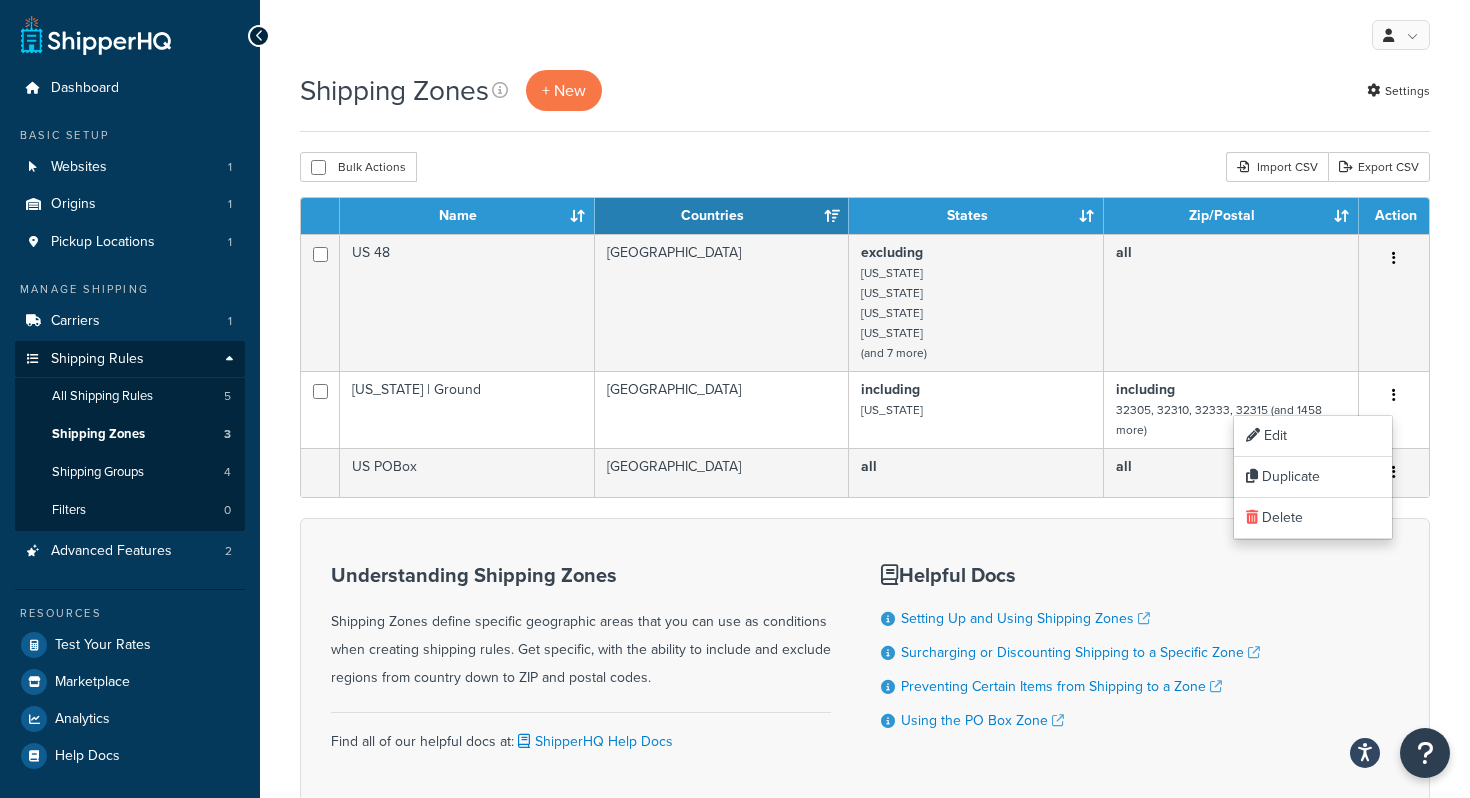 click on "Understanding Shipping Zones
Shipping Zones define specific geographic areas that you can use as conditions when creating shipping rules. Get specific, with the ability to include and exclude regions from country down to ZIP and postal codes.
Find all of our helpful docs at:
ShipperHQ Help Docs
Helpful Docs
Setting Up and Using Shipping Zones
Surcharging or Discounting Shipping to a Specific Zone
Preventing Certain Items from Shipping to a Zone
Using the PO Box Zone" at bounding box center (865, 667) 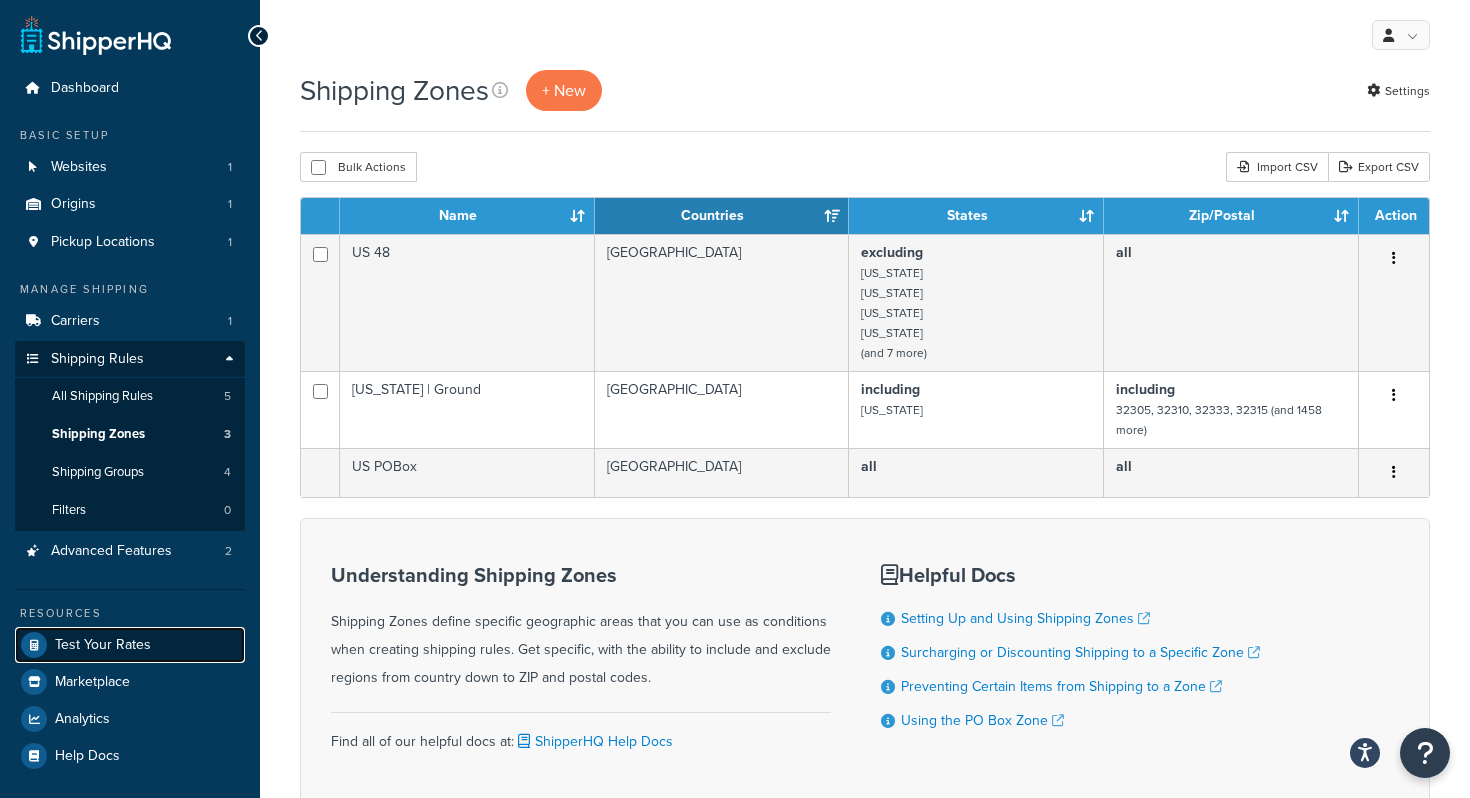 click on "Test Your Rates" at bounding box center (103, 645) 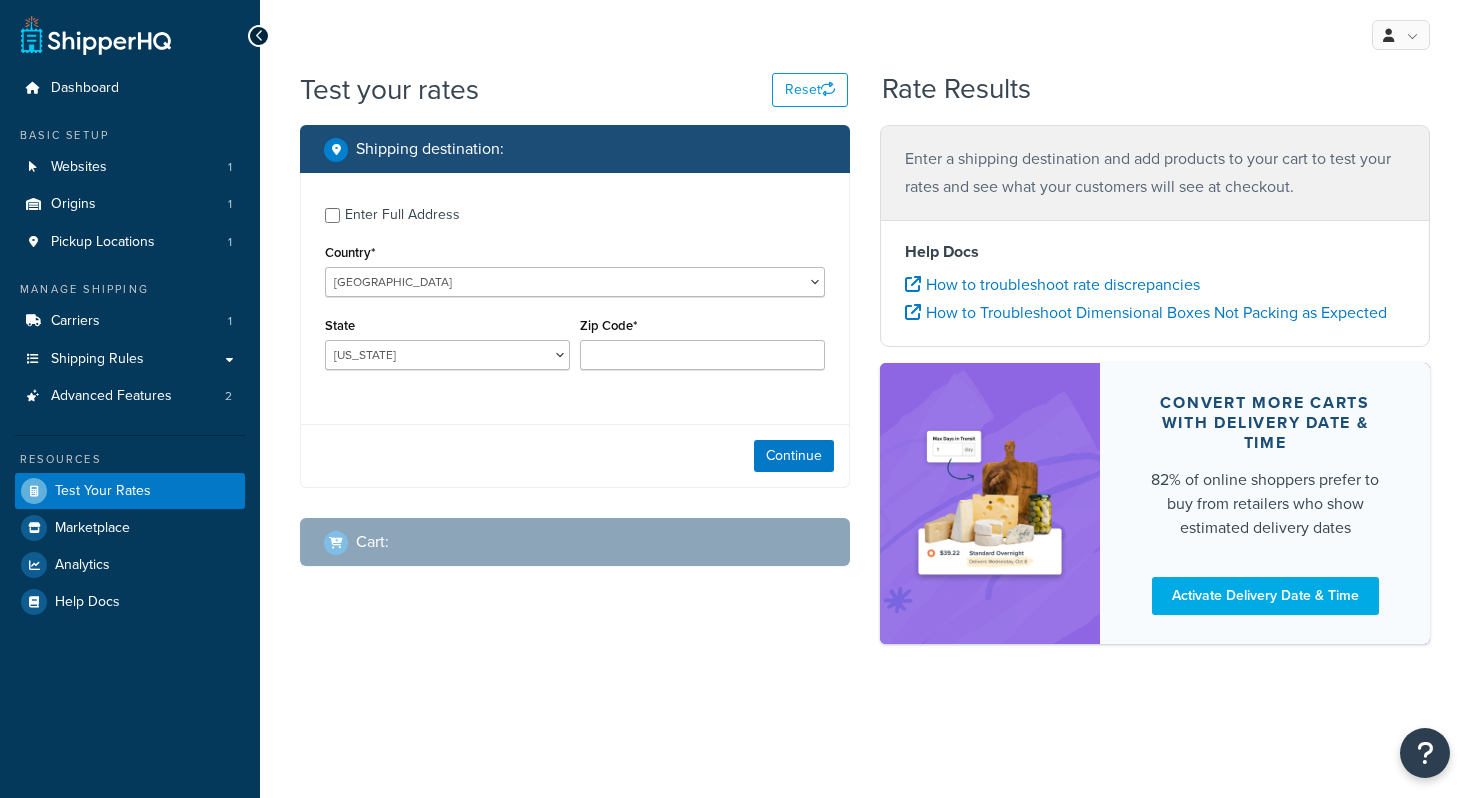 scroll, scrollTop: 0, scrollLeft: 0, axis: both 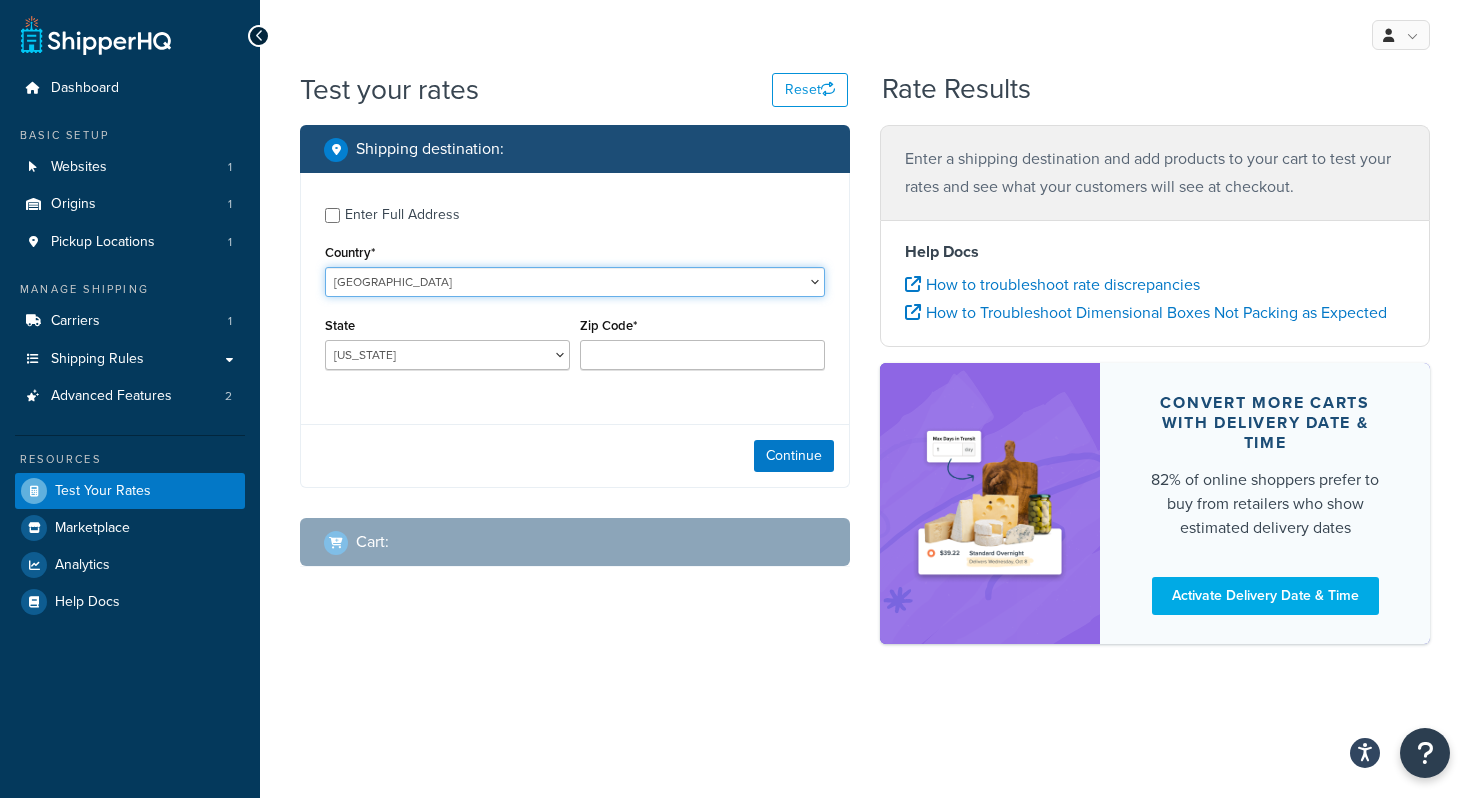 click on "[GEOGRAPHIC_DATA]  [GEOGRAPHIC_DATA]  [GEOGRAPHIC_DATA]  [GEOGRAPHIC_DATA]  [GEOGRAPHIC_DATA]  [GEOGRAPHIC_DATA]  [US_STATE]  [GEOGRAPHIC_DATA]  [GEOGRAPHIC_DATA]  [GEOGRAPHIC_DATA]  [GEOGRAPHIC_DATA]  [GEOGRAPHIC_DATA]  [GEOGRAPHIC_DATA]  [GEOGRAPHIC_DATA]  [GEOGRAPHIC_DATA]  [GEOGRAPHIC_DATA]  [GEOGRAPHIC_DATA]  [GEOGRAPHIC_DATA]  [GEOGRAPHIC_DATA]  [GEOGRAPHIC_DATA]  [GEOGRAPHIC_DATA]  [GEOGRAPHIC_DATA]  [GEOGRAPHIC_DATA]  [GEOGRAPHIC_DATA]  [GEOGRAPHIC_DATA]  [GEOGRAPHIC_DATA]  [GEOGRAPHIC_DATA]  [GEOGRAPHIC_DATA]  [GEOGRAPHIC_DATA]  [GEOGRAPHIC_DATA], [GEOGRAPHIC_DATA]  [GEOGRAPHIC_DATA]  [GEOGRAPHIC_DATA]  [GEOGRAPHIC_DATA]  [GEOGRAPHIC_DATA]  [GEOGRAPHIC_DATA]  [GEOGRAPHIC_DATA] [GEOGRAPHIC_DATA]  [GEOGRAPHIC_DATA]  [GEOGRAPHIC_DATA]  [GEOGRAPHIC_DATA]  [GEOGRAPHIC_DATA]  [GEOGRAPHIC_DATA]  [GEOGRAPHIC_DATA]  [GEOGRAPHIC_DATA]  [GEOGRAPHIC_DATA]  [GEOGRAPHIC_DATA]  [GEOGRAPHIC_DATA]  [GEOGRAPHIC_DATA]  [GEOGRAPHIC_DATA]  [GEOGRAPHIC_DATA]  [GEOGRAPHIC_DATA] ([GEOGRAPHIC_DATA]  [GEOGRAPHIC_DATA]  [GEOGRAPHIC_DATA]  [GEOGRAPHIC_DATA]  [GEOGRAPHIC_DATA], [GEOGRAPHIC_DATA]  [GEOGRAPHIC_DATA]  [GEOGRAPHIC_DATA]  [GEOGRAPHIC_DATA]  [GEOGRAPHIC_DATA]  [GEOGRAPHIC_DATA]  [GEOGRAPHIC_DATA]  [GEOGRAPHIC_DATA]  [GEOGRAPHIC_DATA]  [GEOGRAPHIC_DATA]  [GEOGRAPHIC_DATA]  [GEOGRAPHIC_DATA]  [GEOGRAPHIC_DATA]  [GEOGRAPHIC_DATA]  [GEOGRAPHIC_DATA]  [GEOGRAPHIC_DATA]  [GEOGRAPHIC_DATA]  [GEOGRAPHIC_DATA]  [GEOGRAPHIC_DATA]  [GEOGRAPHIC_DATA] ([GEOGRAPHIC_DATA])  [GEOGRAPHIC_DATA]  [GEOGRAPHIC_DATA]  [GEOGRAPHIC_DATA]  [GEOGRAPHIC_DATA]  [GEOGRAPHIC_DATA]  [GEOGRAPHIC_DATA]  [GEOGRAPHIC_DATA]  [US_STATE]" at bounding box center [575, 282] 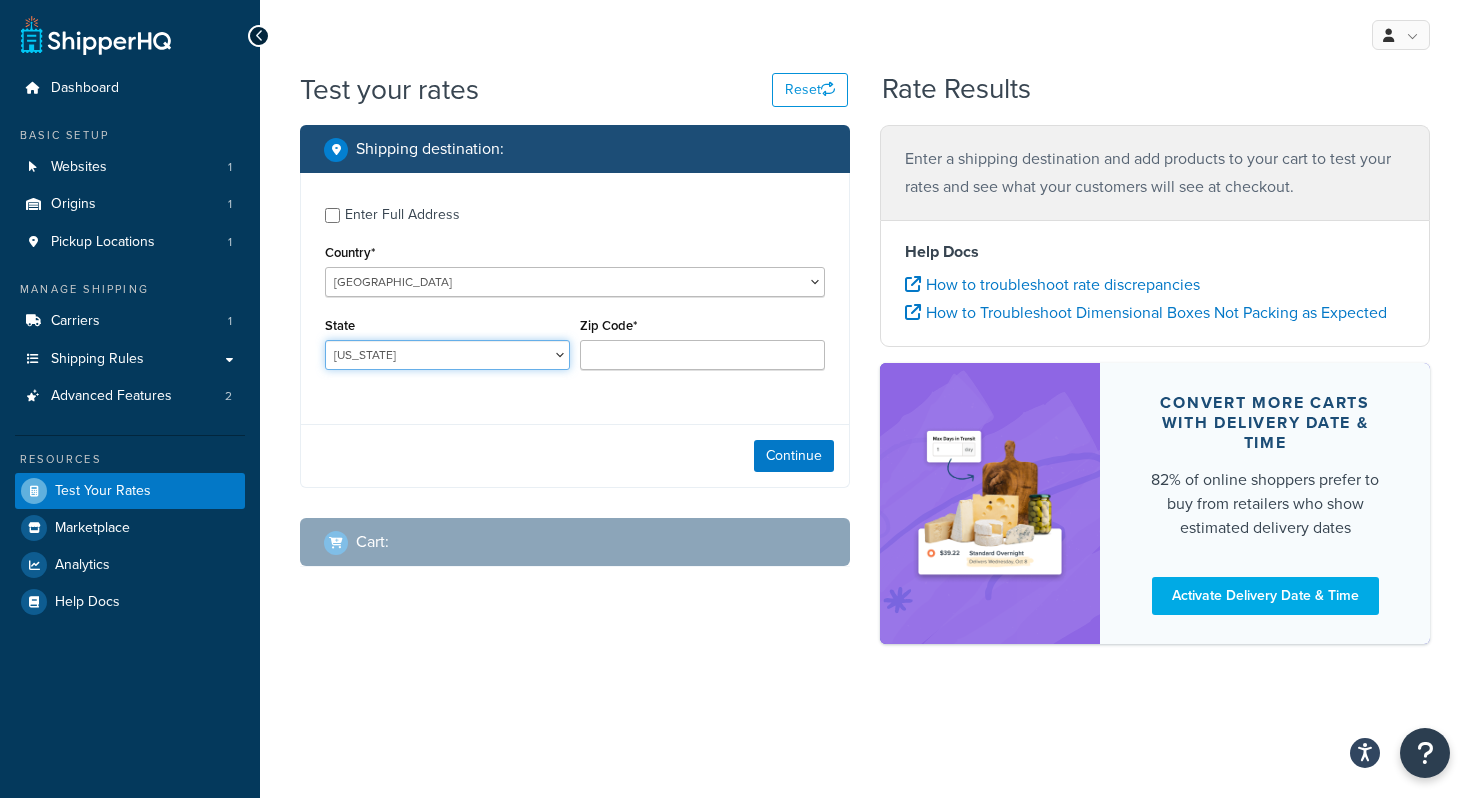 click on "[US_STATE]  [US_STATE]  [US_STATE]  [US_STATE]  [US_STATE]  Armed Forces Americas  Armed Forces [GEOGRAPHIC_DATA], [GEOGRAPHIC_DATA], [GEOGRAPHIC_DATA], [GEOGRAPHIC_DATA]  Armed Forces Pacific  [US_STATE]  [US_STATE]  [US_STATE]  [US_STATE]  [US_STATE]  [US_STATE]  [US_STATE]  [US_STATE]  [US_STATE]  [US_STATE]  [US_STATE]  [US_STATE]  [US_STATE]  [US_STATE]  [US_STATE]  [US_STATE]  [US_STATE]  [US_STATE]  [PERSON_NAME][US_STATE]  [US_STATE]  [US_STATE]  [US_STATE]  [US_STATE]  [US_STATE]  [US_STATE]  [US_STATE]  [US_STATE]  [US_STATE]  [US_STATE]  [US_STATE]  [US_STATE]  [US_STATE]  [US_STATE]  [US_STATE]  [US_STATE]  [US_STATE]  [US_STATE]  [US_STATE]  [US_STATE]  [US_STATE]  [US_STATE]  [US_STATE]  [US_STATE]  [US_STATE]  [US_STATE]  [US_STATE]  [GEOGRAPHIC_DATA] [GEOGRAPHIC_DATA]  [US_STATE]  [US_STATE]  [GEOGRAPHIC_DATA]  [US_STATE][PERSON_NAME][US_STATE]  [US_STATE][PERSON_NAME]  [US_STATE]  [US_STATE]" at bounding box center (447, 355) 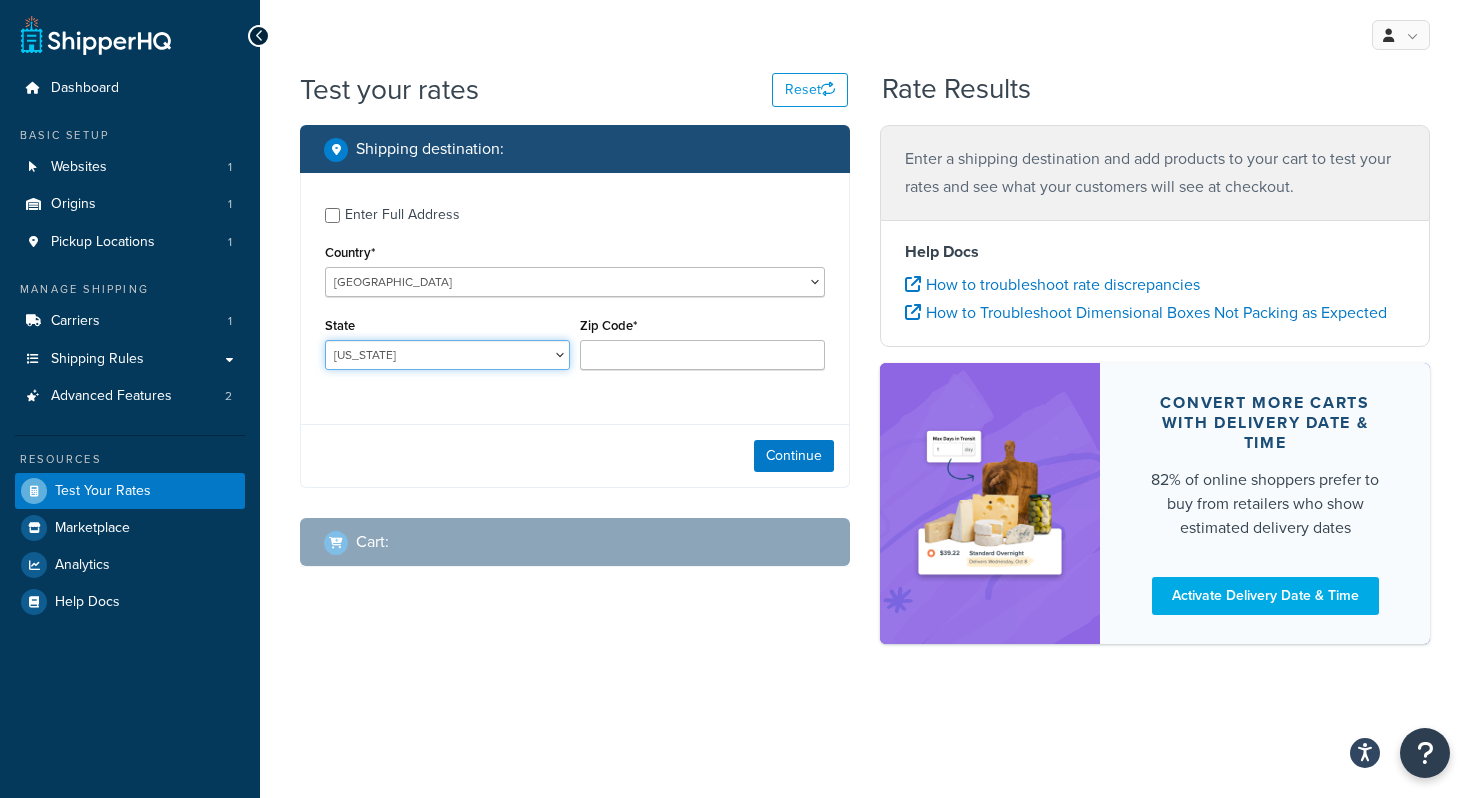 select on "FL" 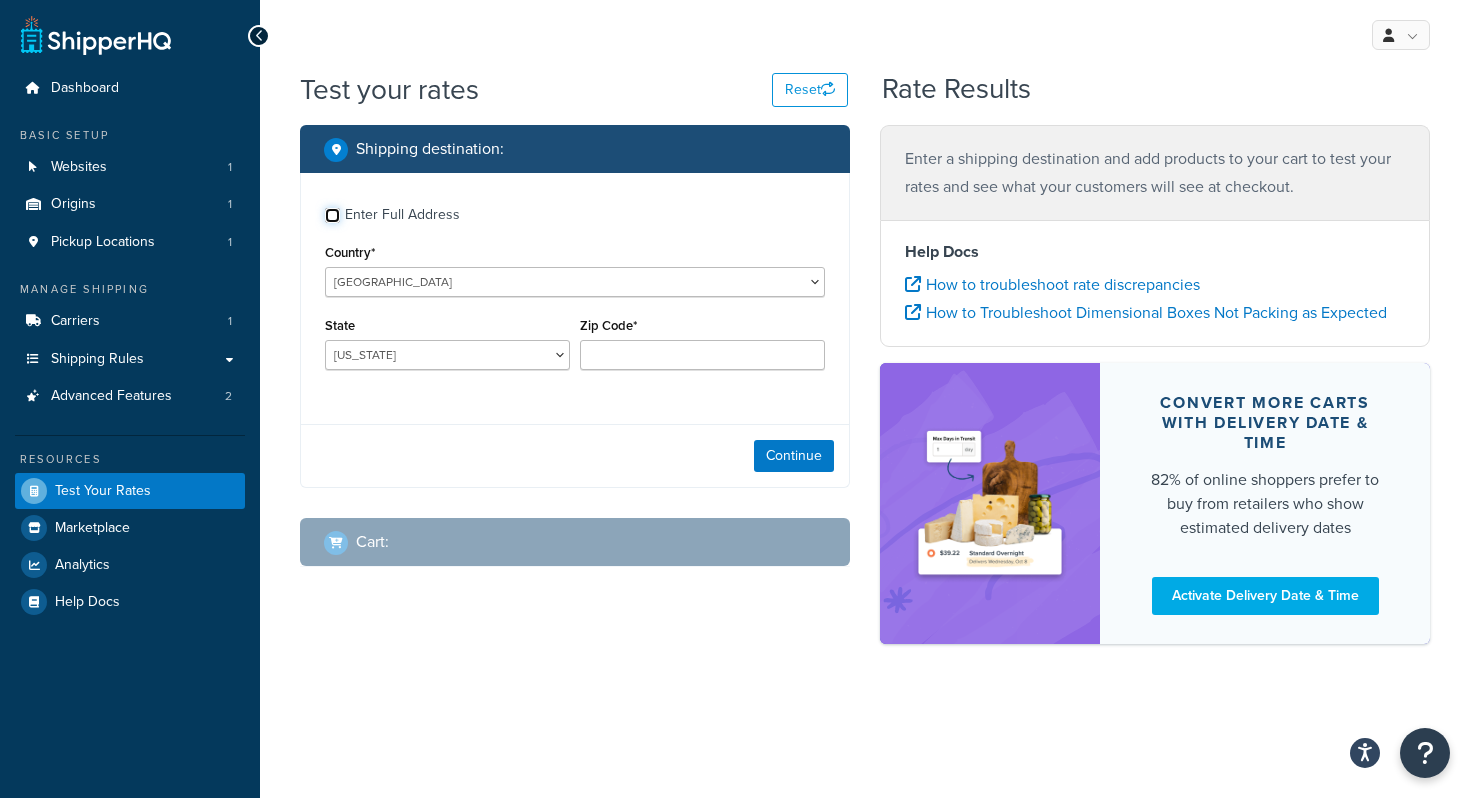 click on "Enter Full Address" at bounding box center (332, 215) 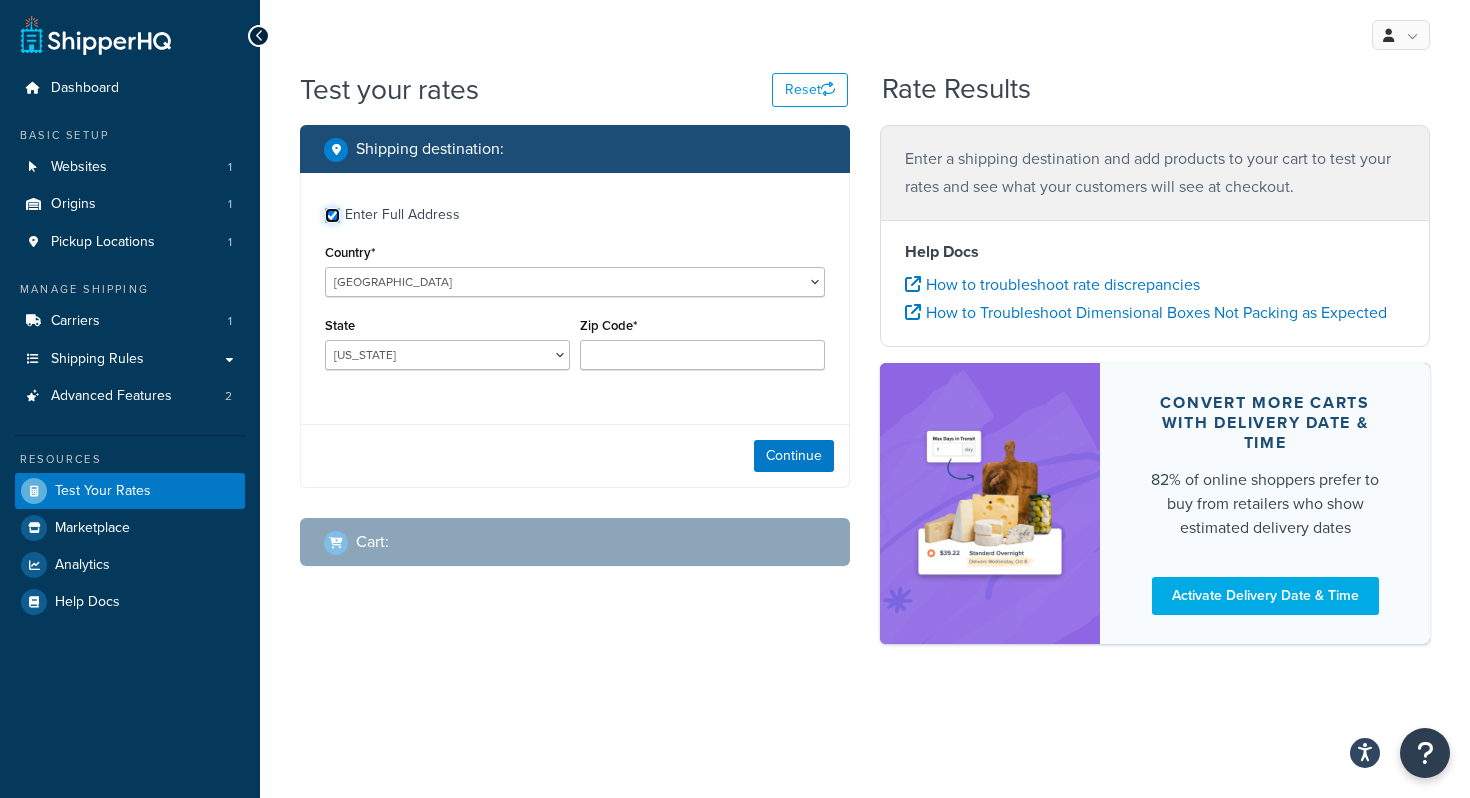 checkbox on "true" 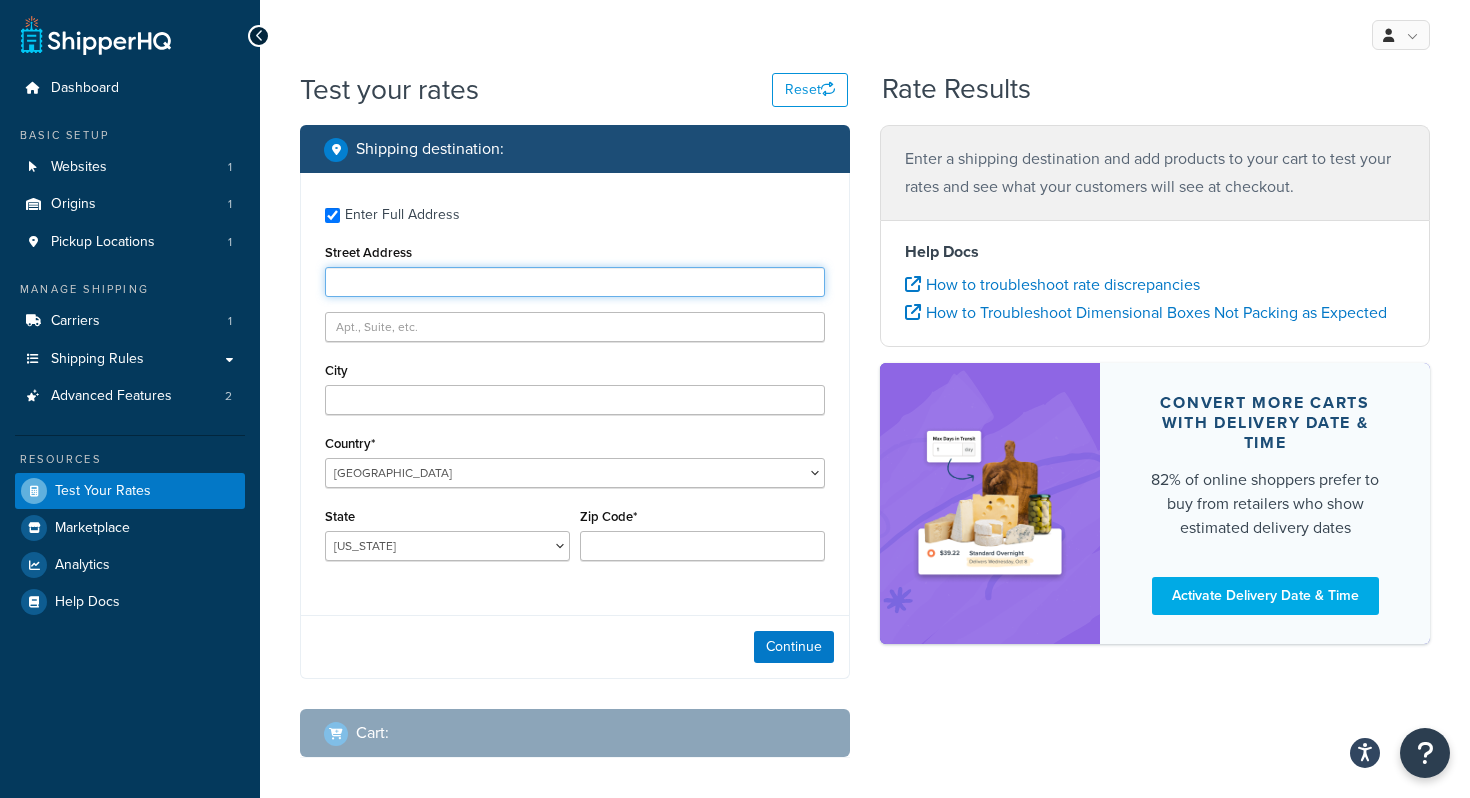 click on "Street Address" at bounding box center [575, 282] 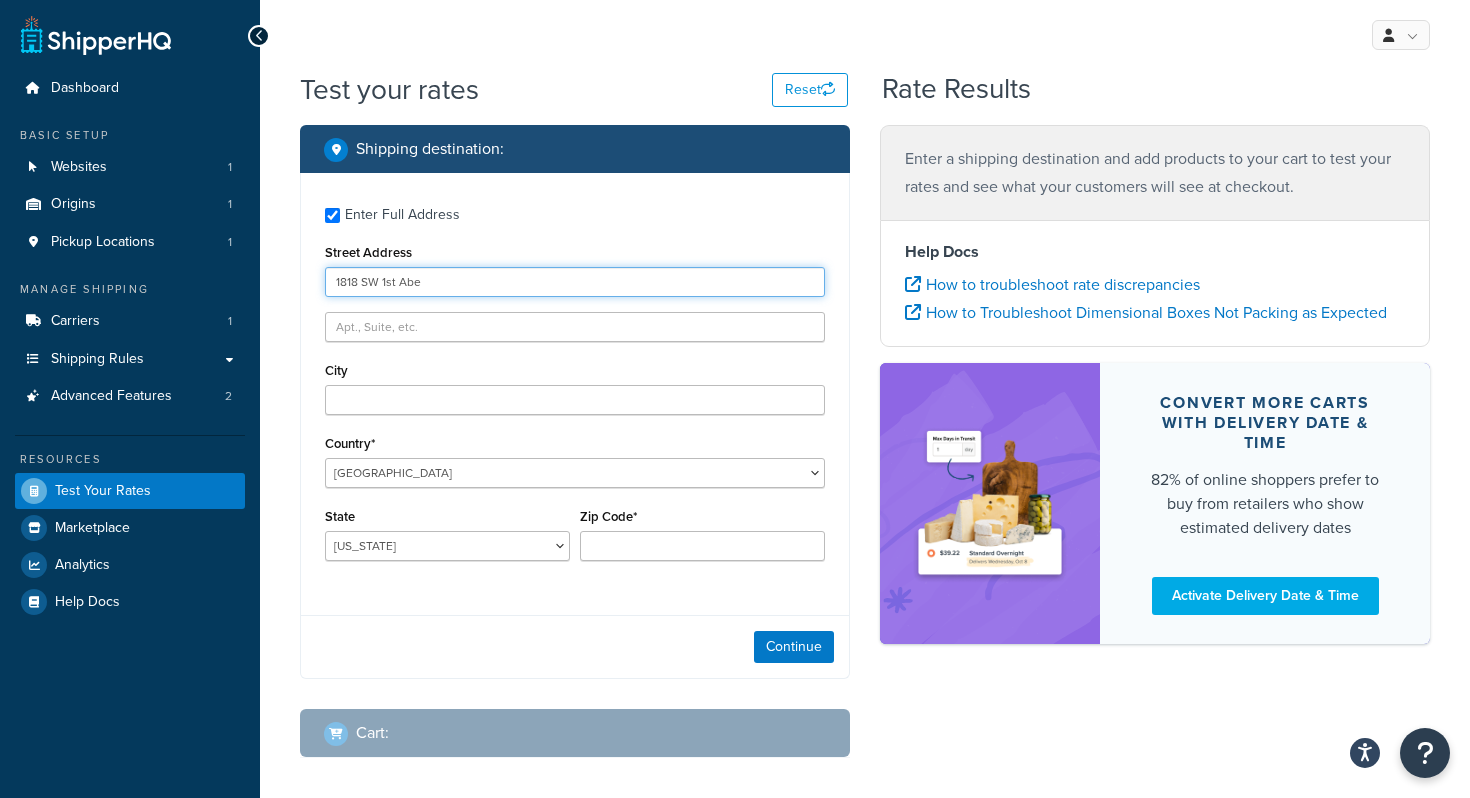 type on "1818 SW 1st Abe" 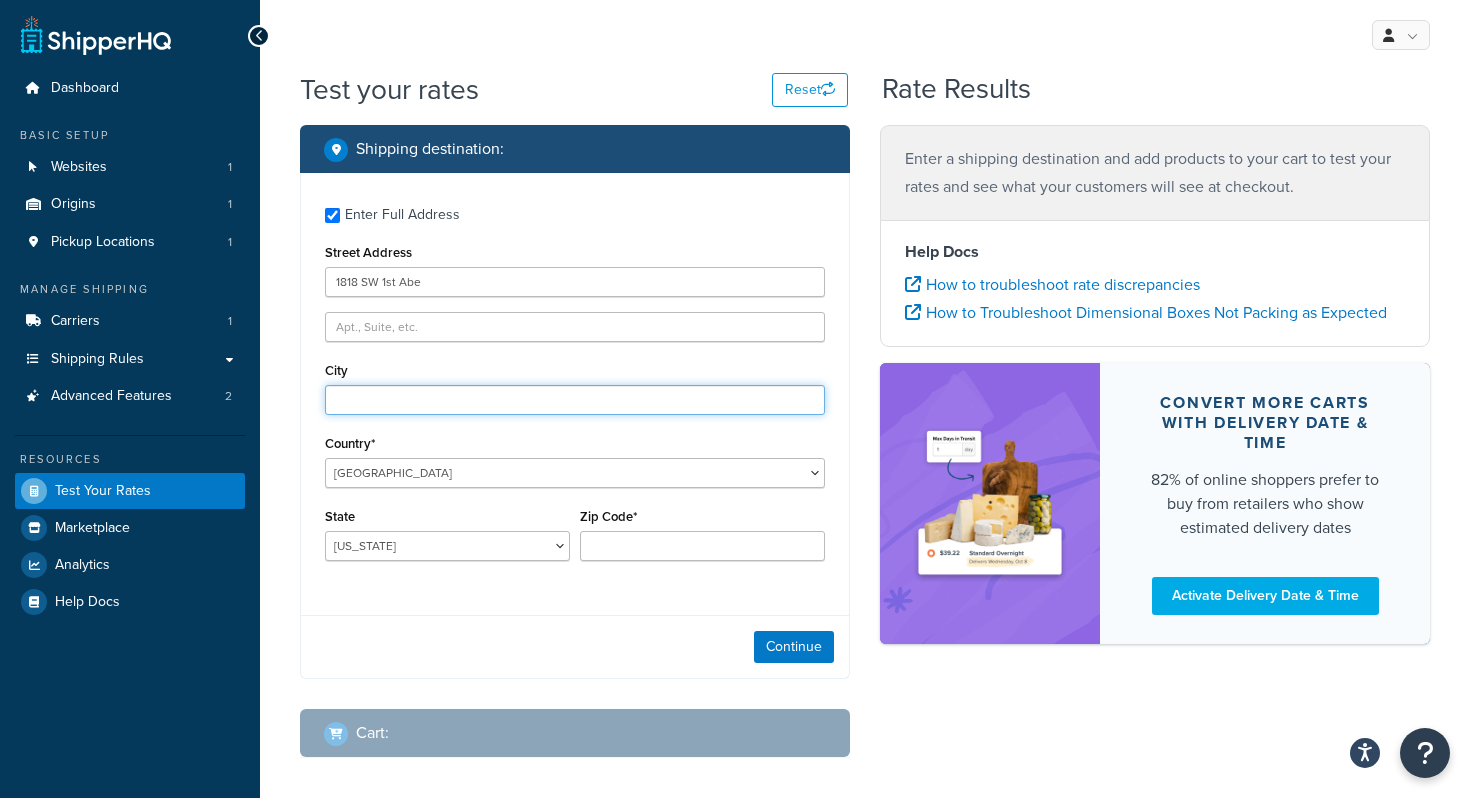 click on "City" at bounding box center (575, 400) 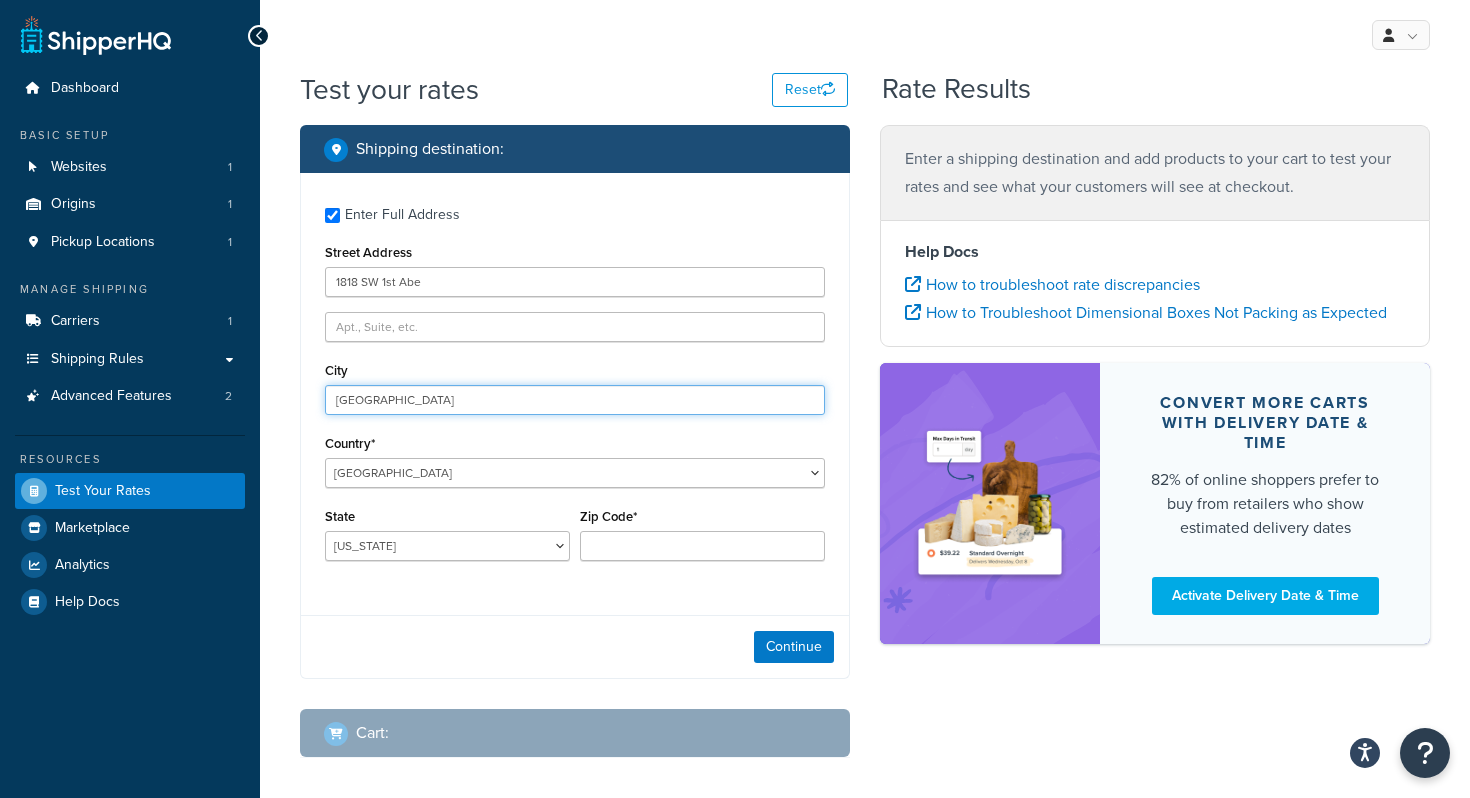 type on "miami" 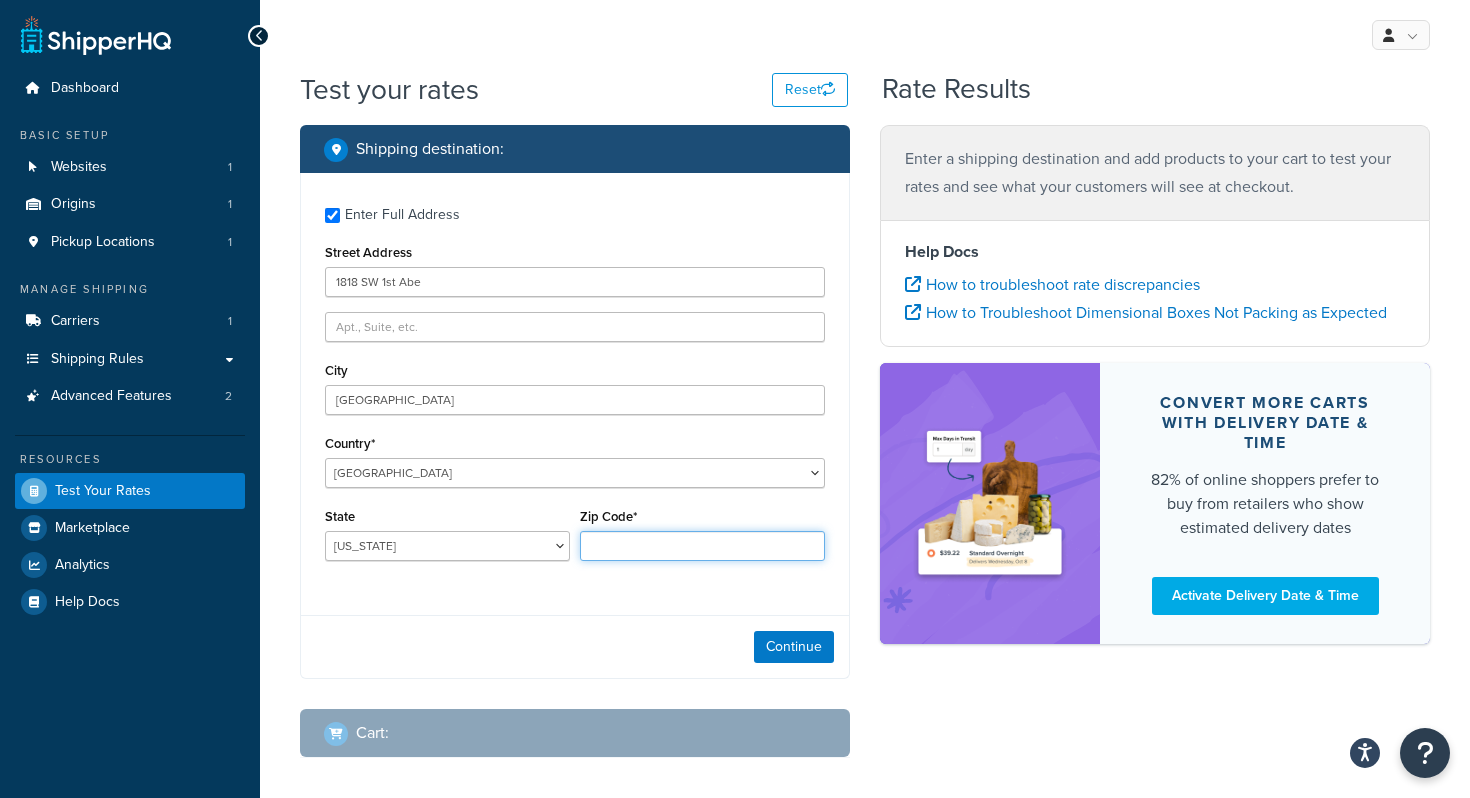 click on "Zip Code*" at bounding box center (702, 546) 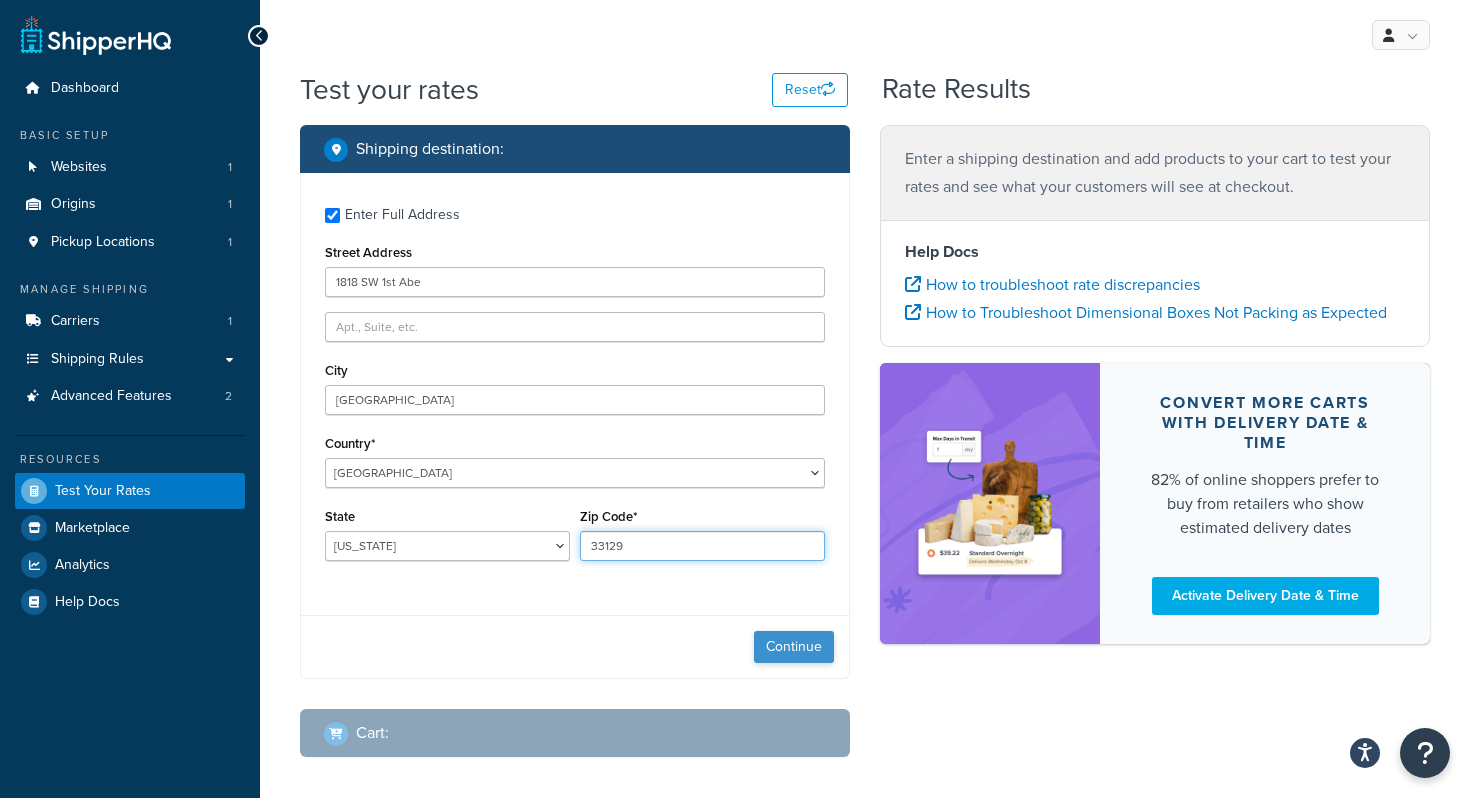 type on "33129" 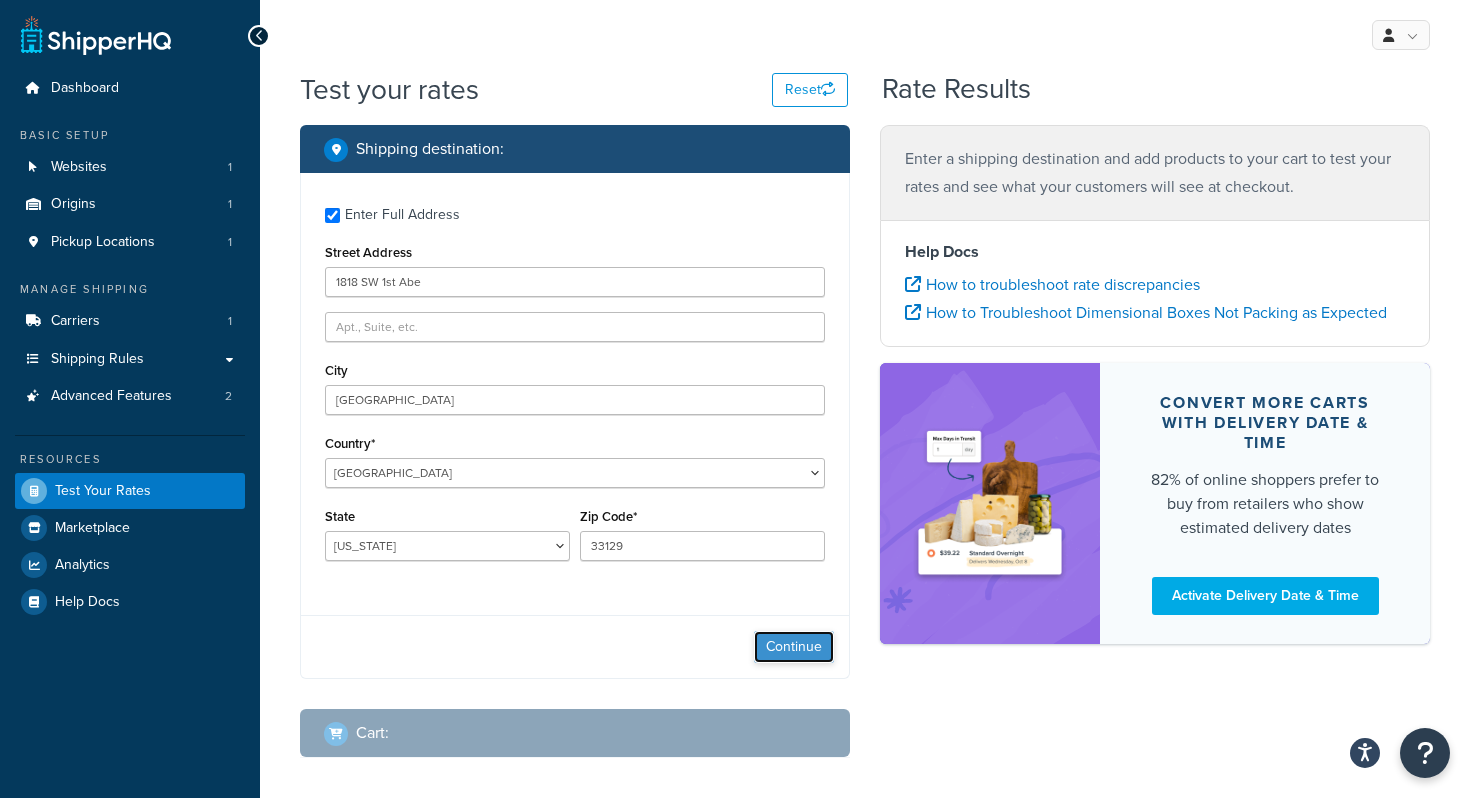 click on "Continue" at bounding box center (794, 647) 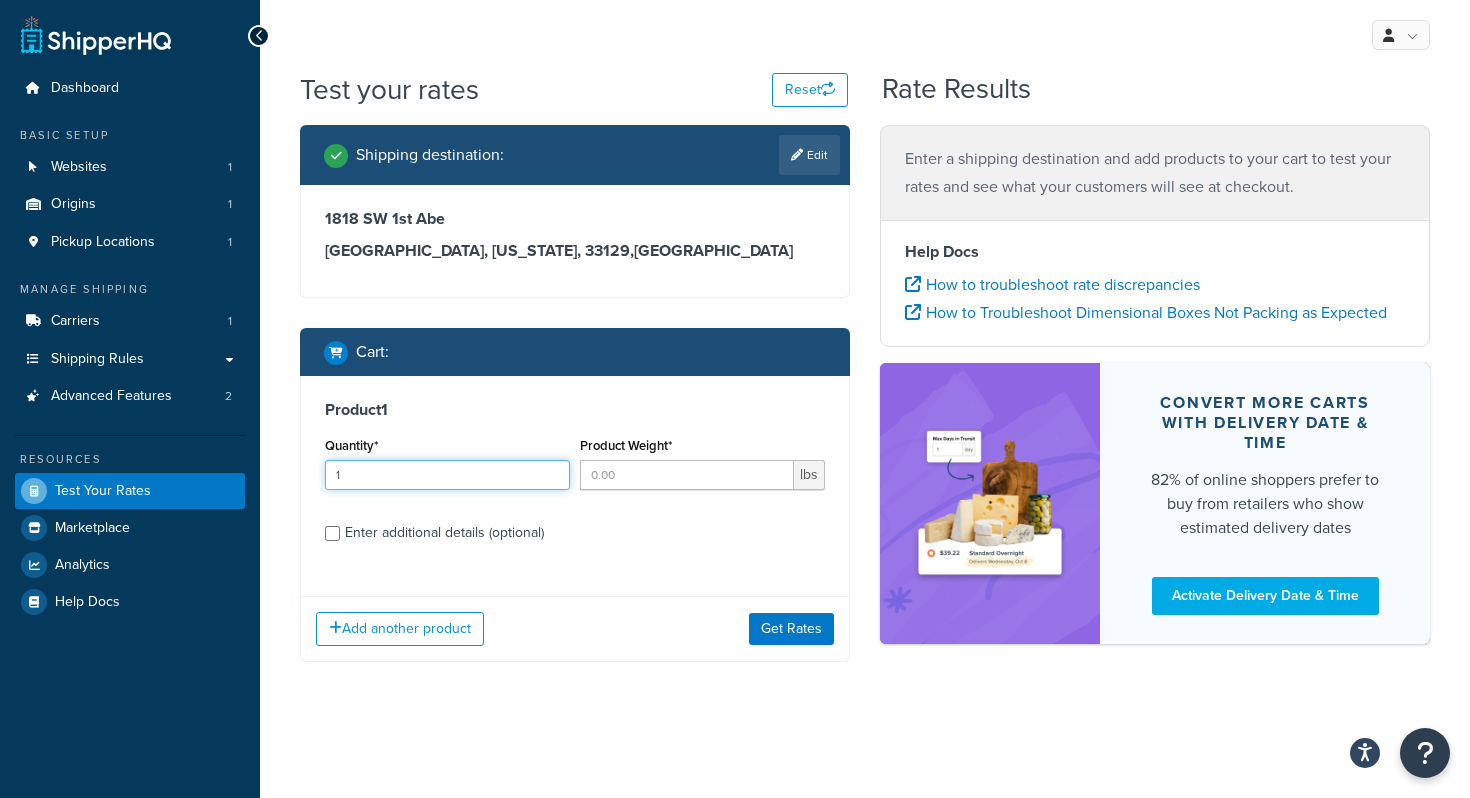 type on "1" 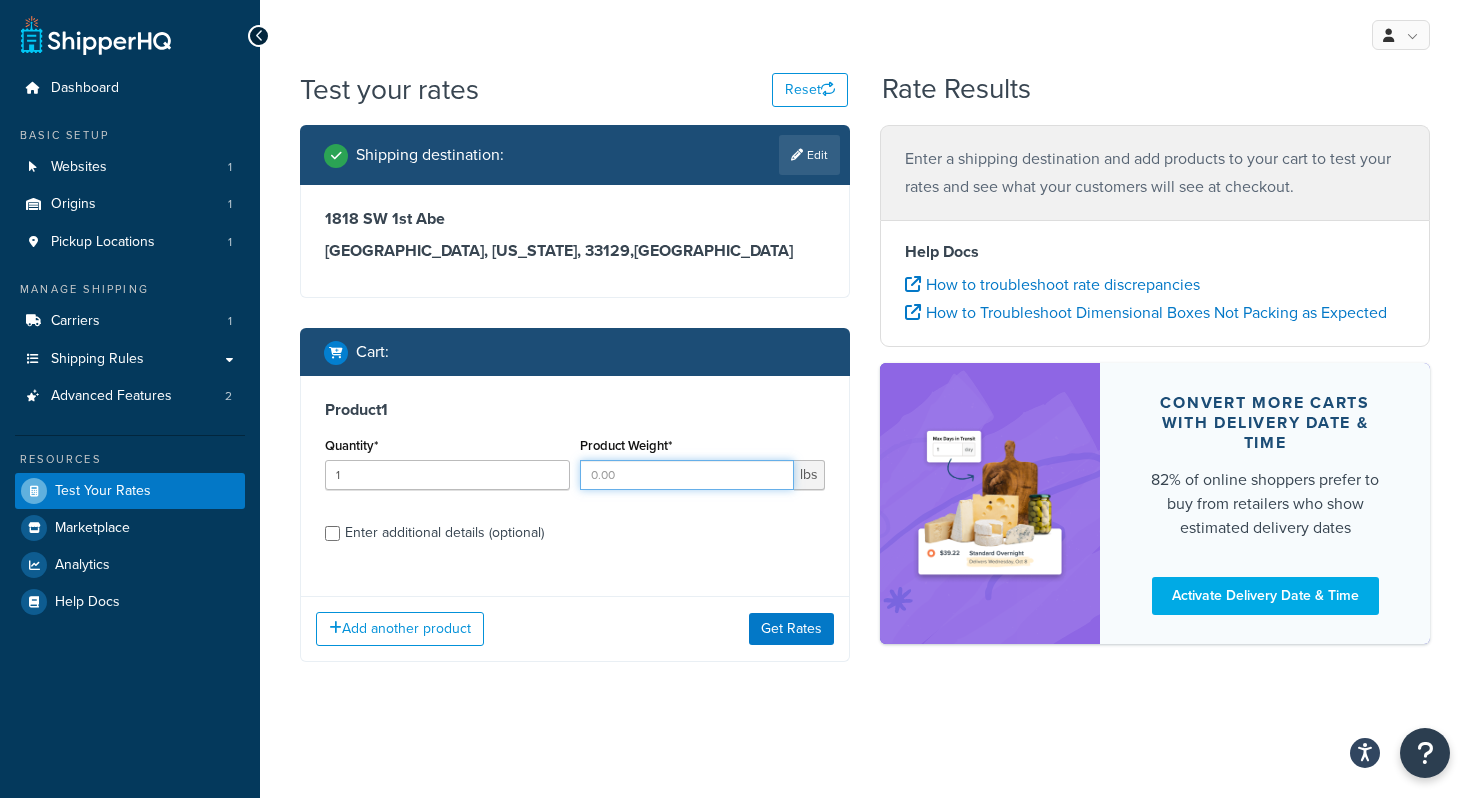 click on "Product Weight*" at bounding box center (687, 475) 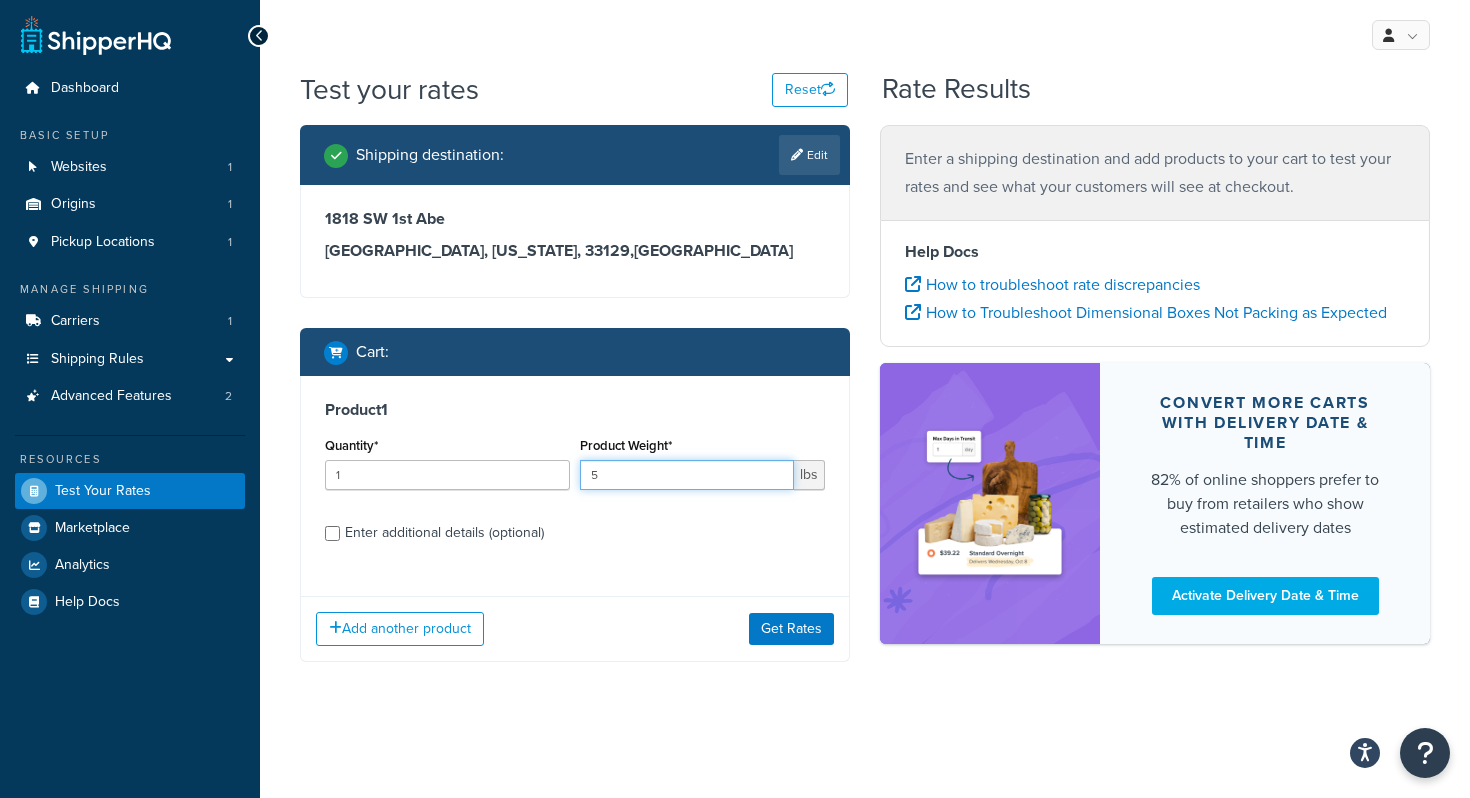 type on "5" 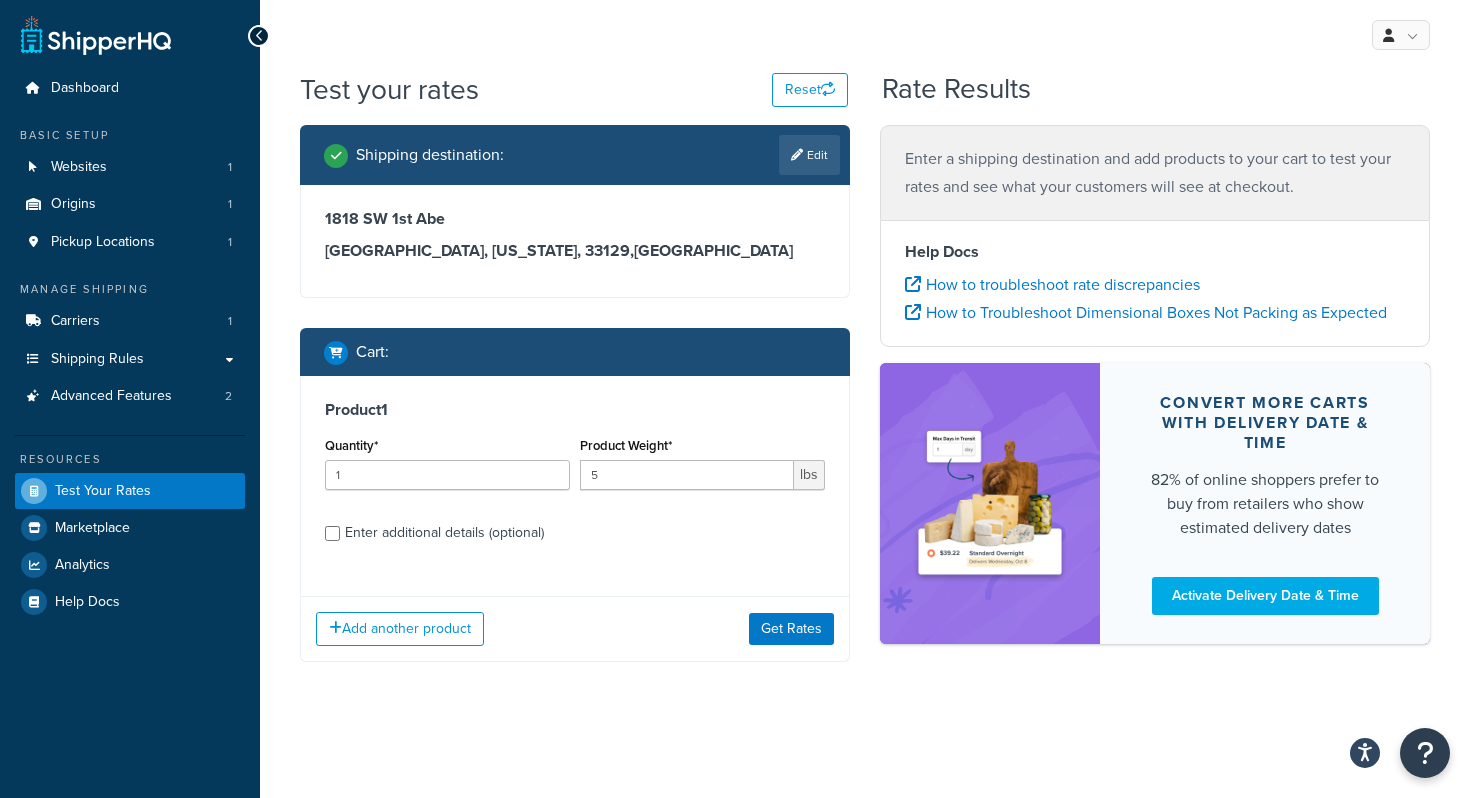 click on "Enter additional details (optional)" at bounding box center (444, 533) 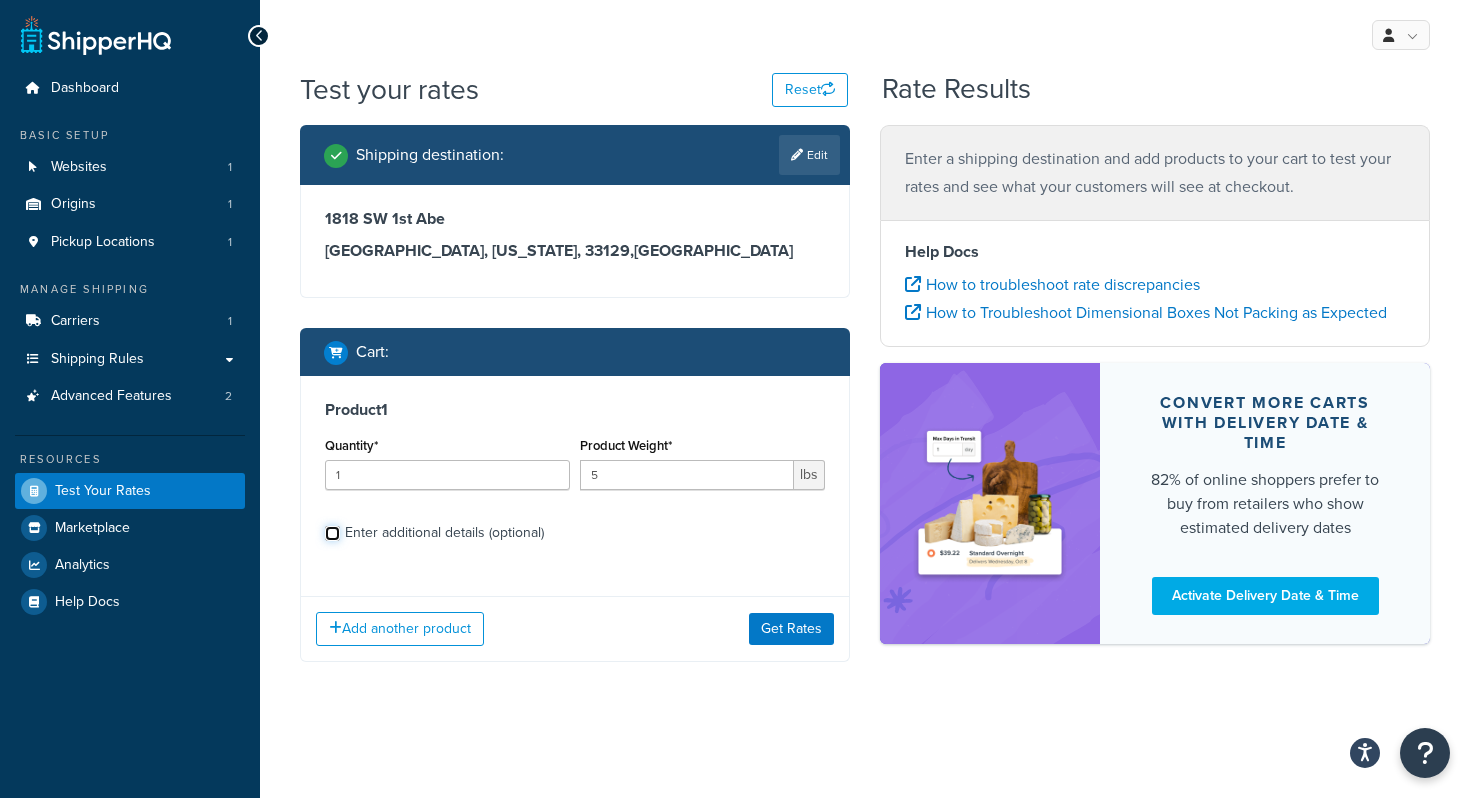 click on "Enter additional details (optional)" at bounding box center [332, 533] 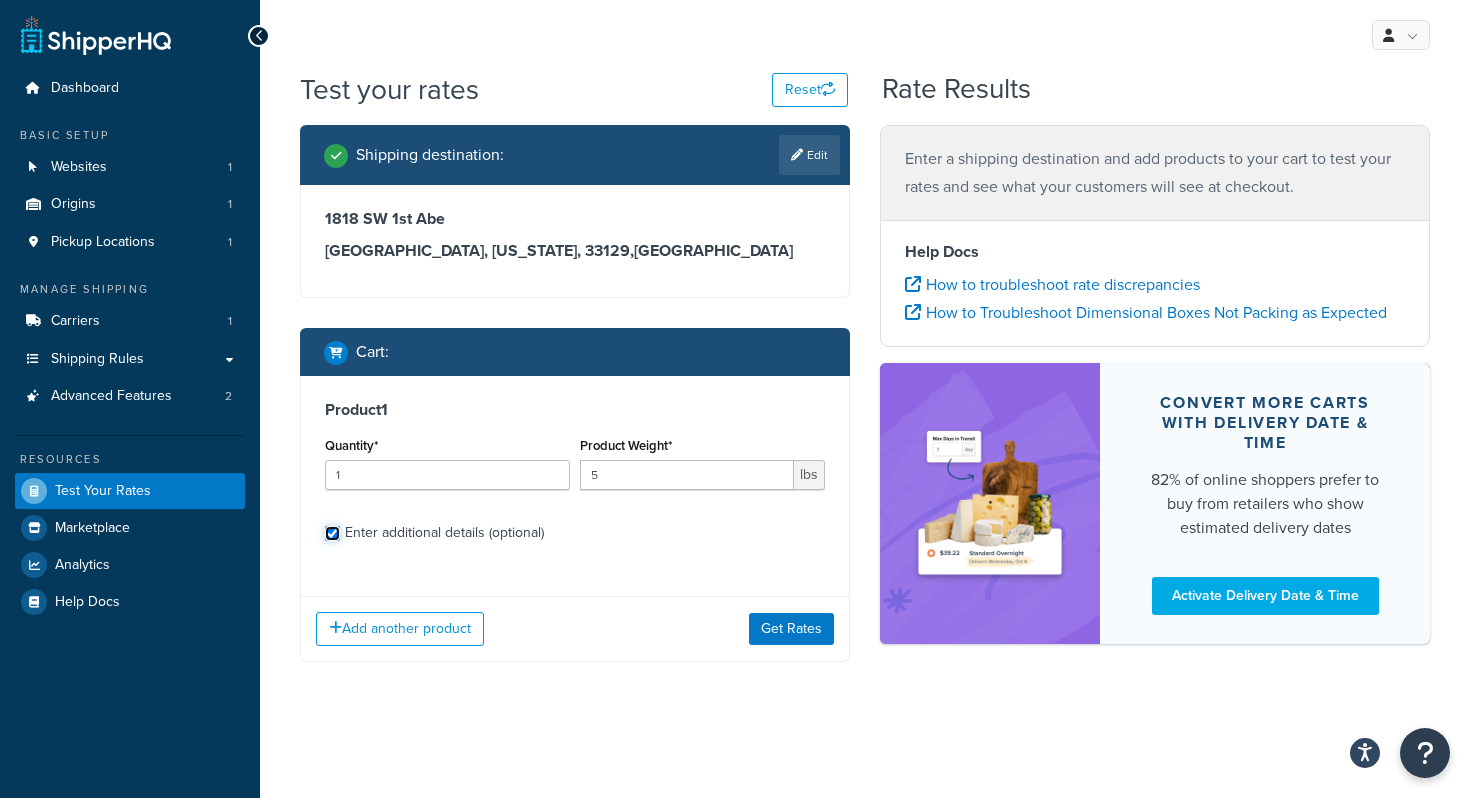 checkbox on "true" 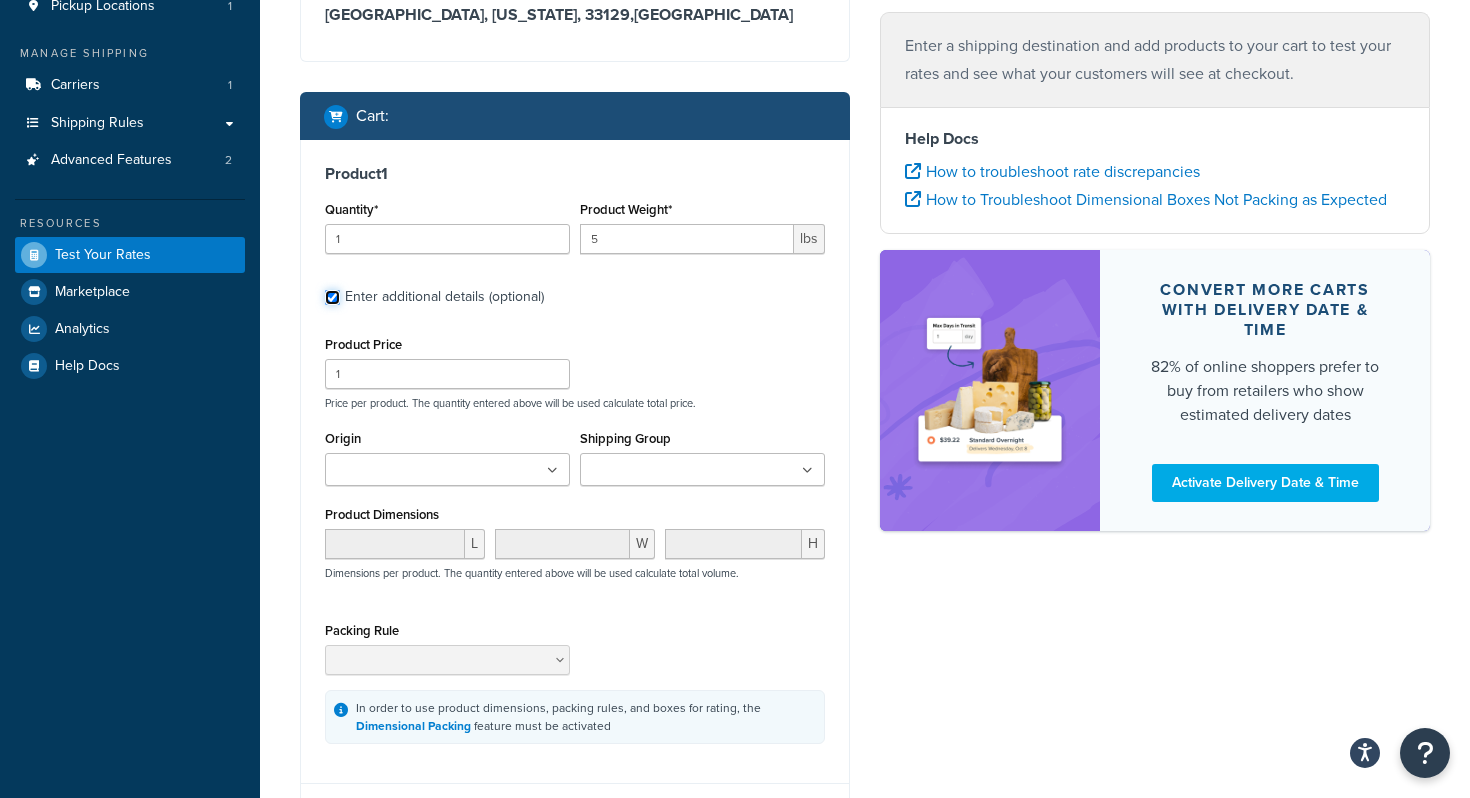 scroll, scrollTop: 238, scrollLeft: 0, axis: vertical 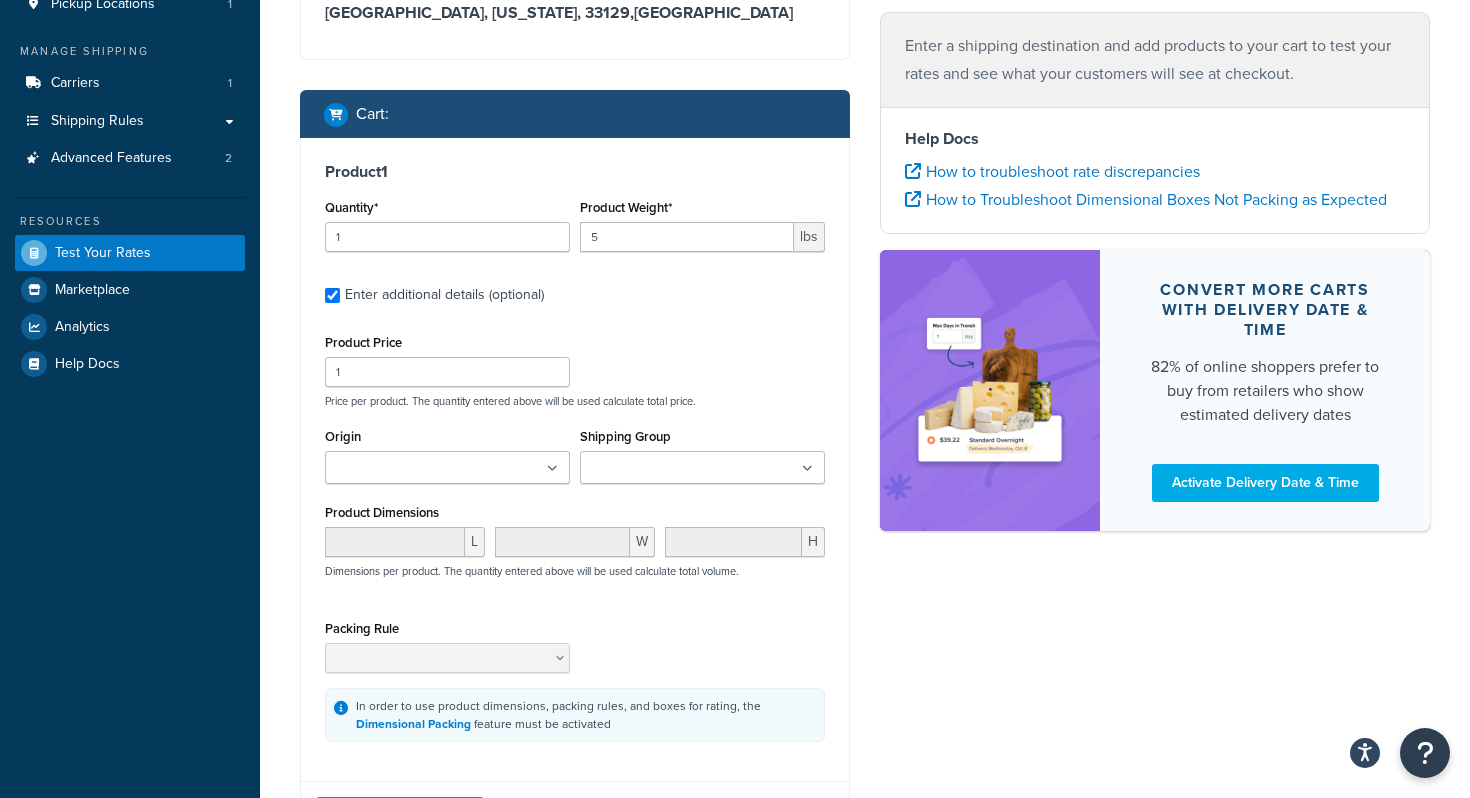 click on "Shipping Group" at bounding box center (674, 469) 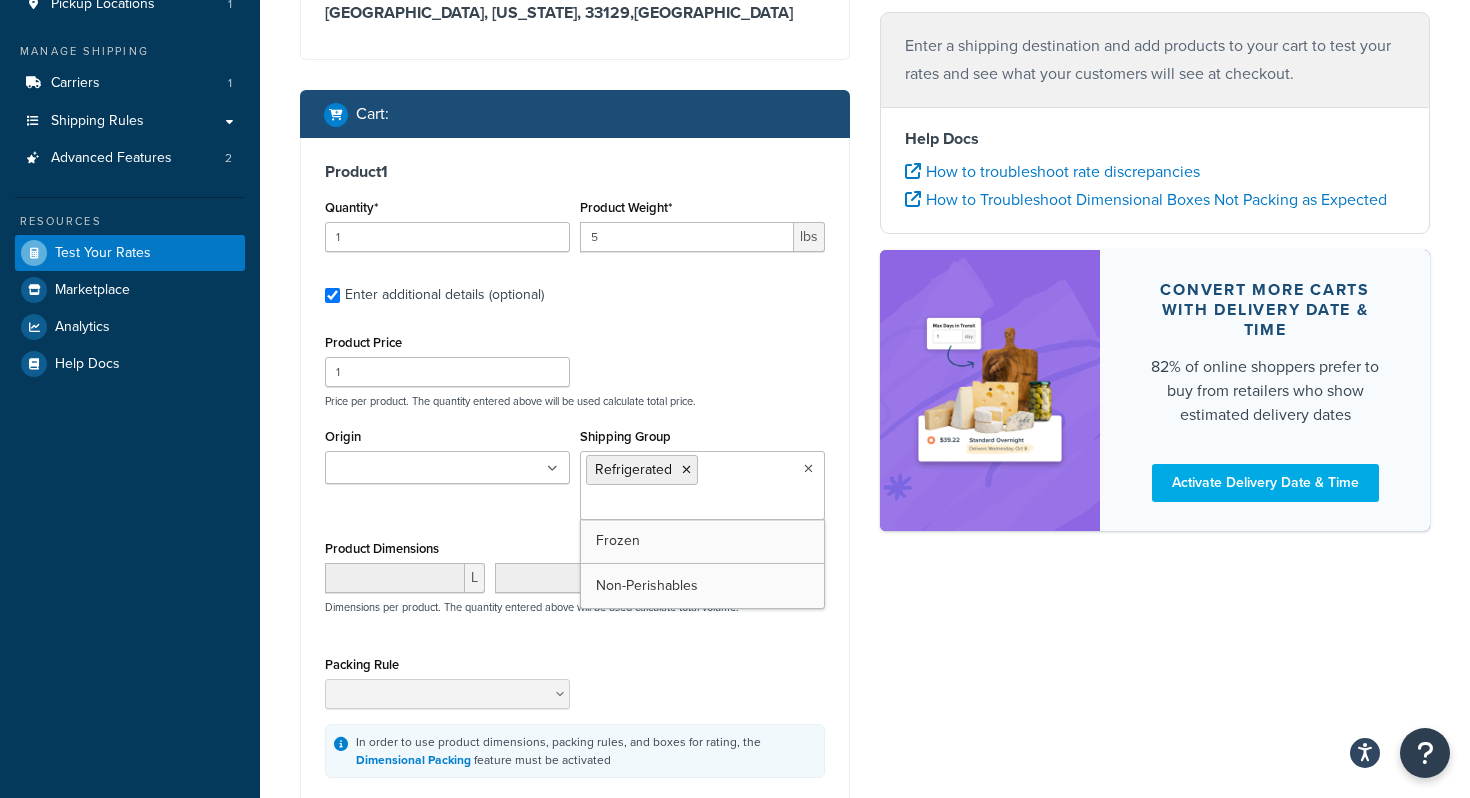 click on "Shipping destination :  Edit 1818 SW 1st Abe miami,    Florida,    33129 ,  United States Cart : Product  1 Quantity*   1 Product Weight*   5 lbs   Enter additional details (optional) Product Price   1 Price per product. The quantity entered above will be used calculate total price. Origin   Glaser Organic Farms Shipping Group   Refrigerated   Frozen Non-Perishables Product Dimensions   L   W   H Dimensions per product. The quantity entered above will be used calculate total volume. Packing Rule     In order to use product dimensions, packing rules, and boxes for rating, the Dimensional Packing   feature must be activated  Add another product Get Rates Enter a shipping destination and add products to your cart to test your rates and see what your customers will see at checkout. Help Docs How to troubleshoot rate discrepancies How to Troubleshoot Dimensional Boxes Not Packing as Expected Convert more carts with delivery date & time Activate Delivery Date & Time" at bounding box center (865, 400) 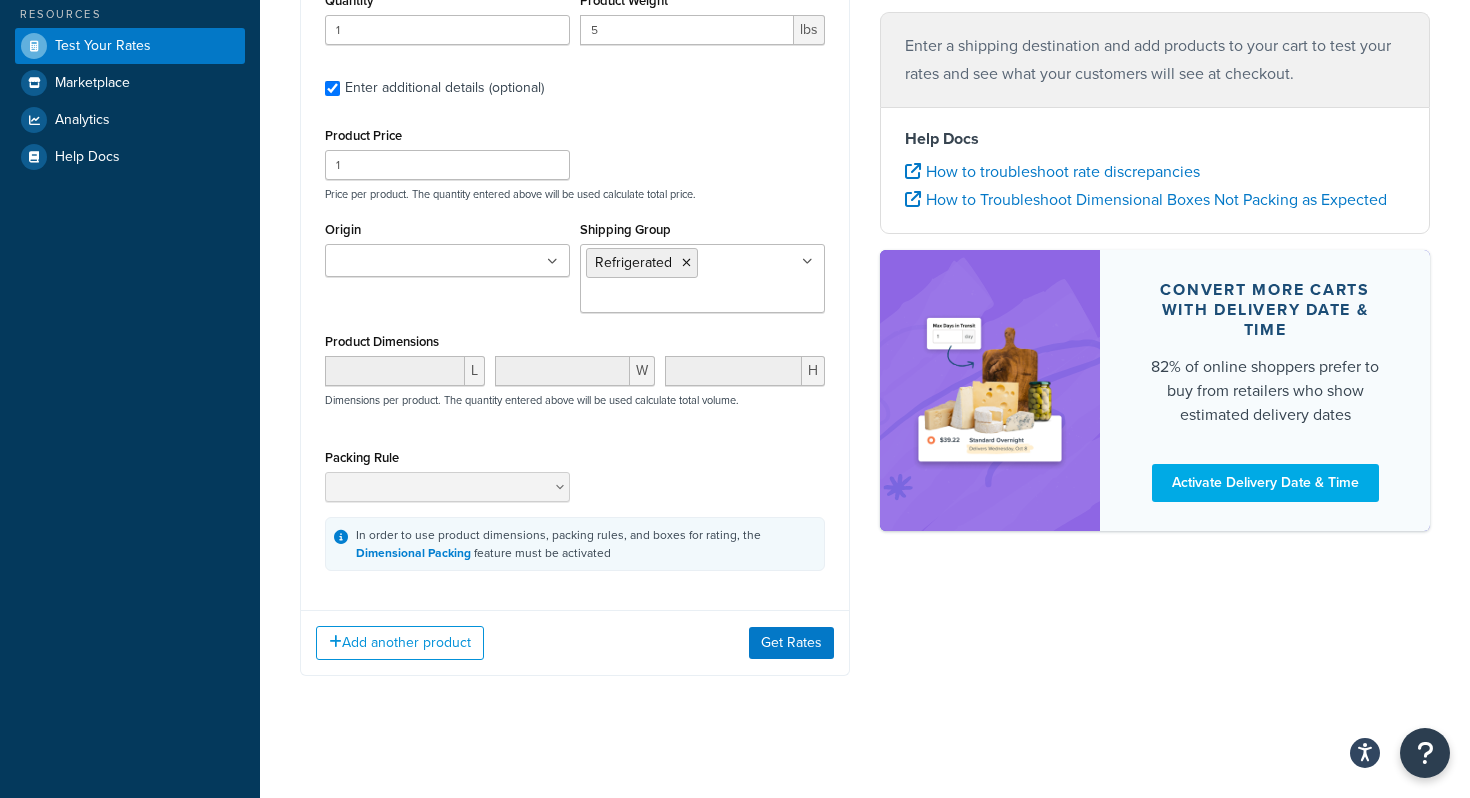 scroll, scrollTop: 455, scrollLeft: 0, axis: vertical 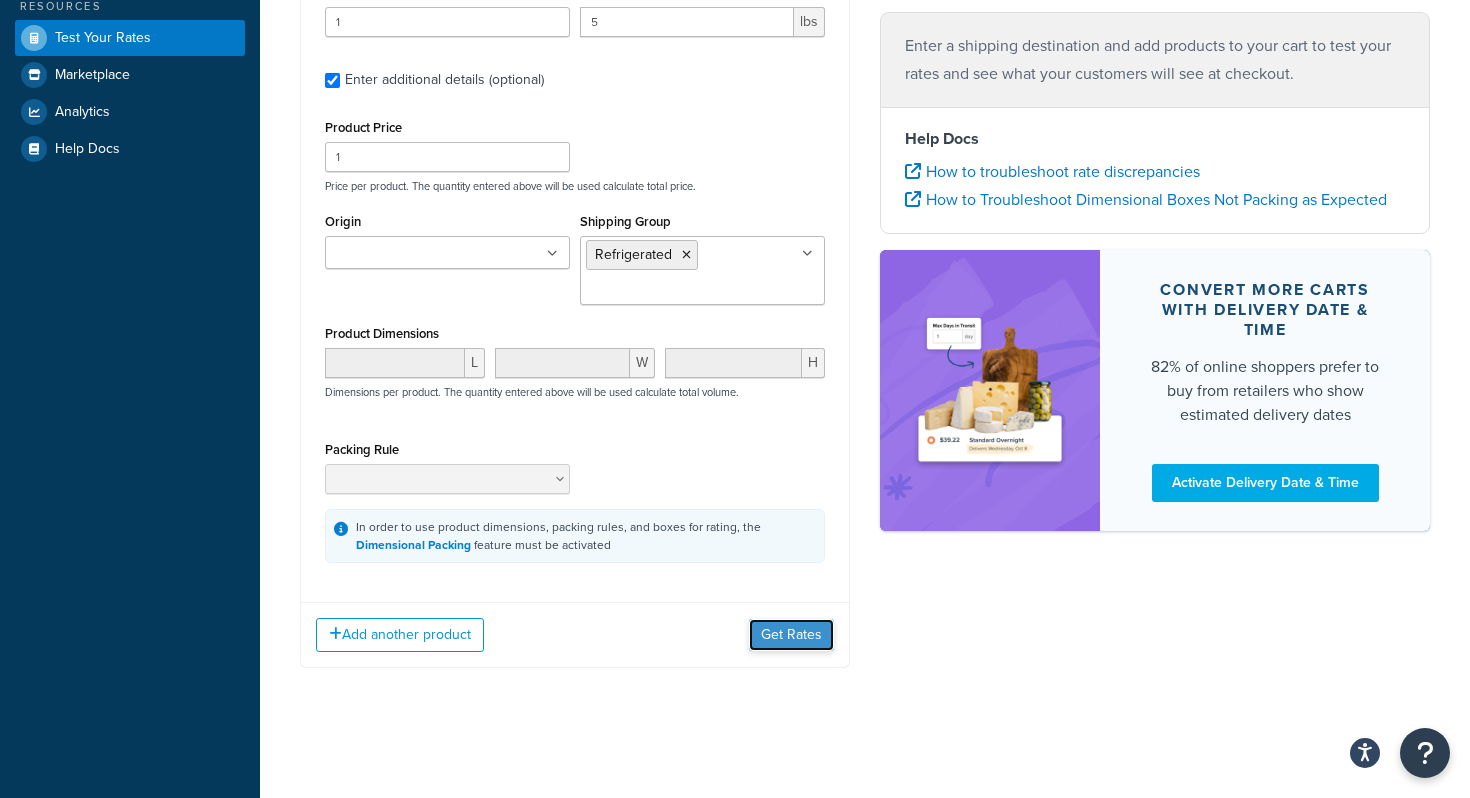 click on "Get Rates" at bounding box center (791, 635) 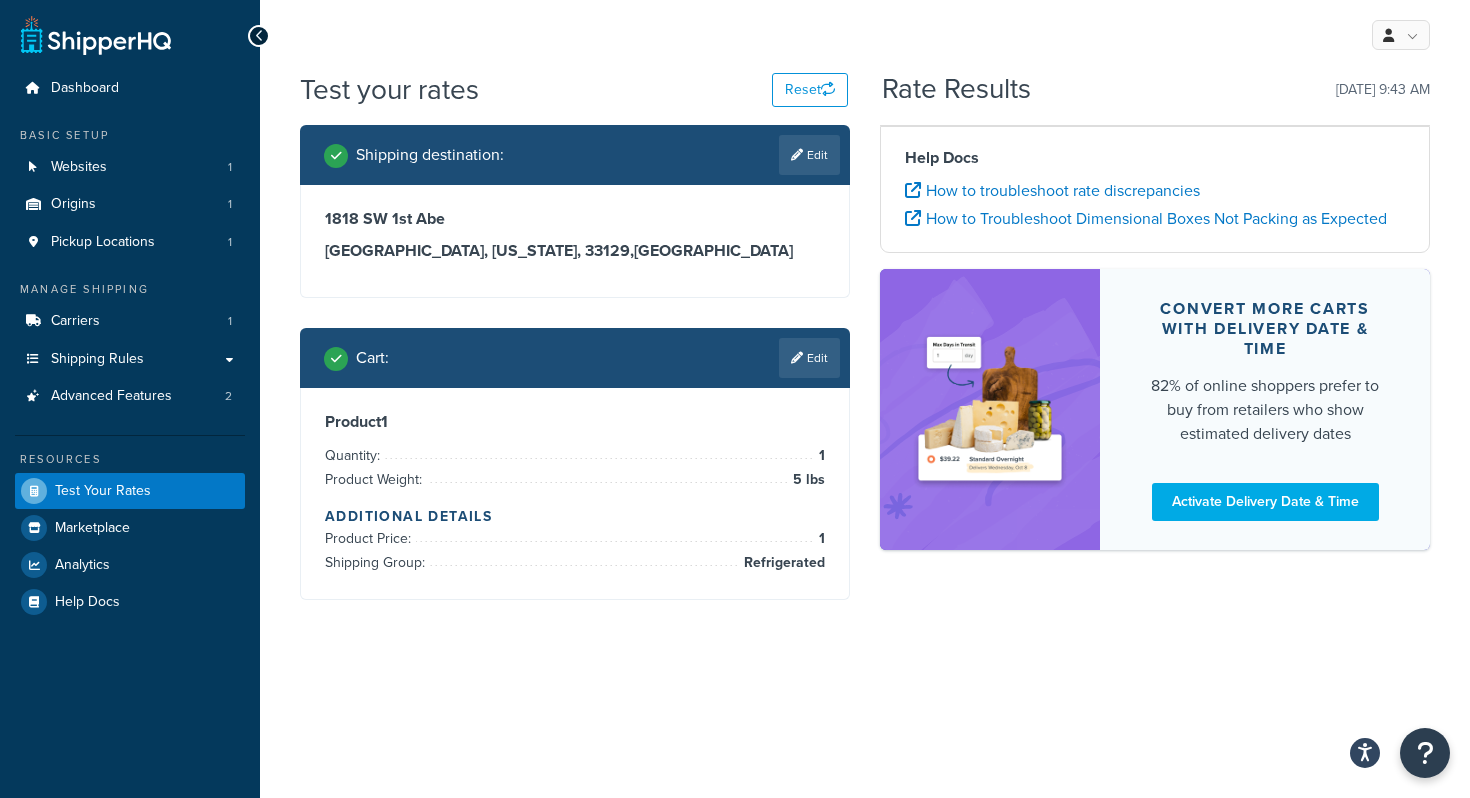 scroll, scrollTop: 0, scrollLeft: 0, axis: both 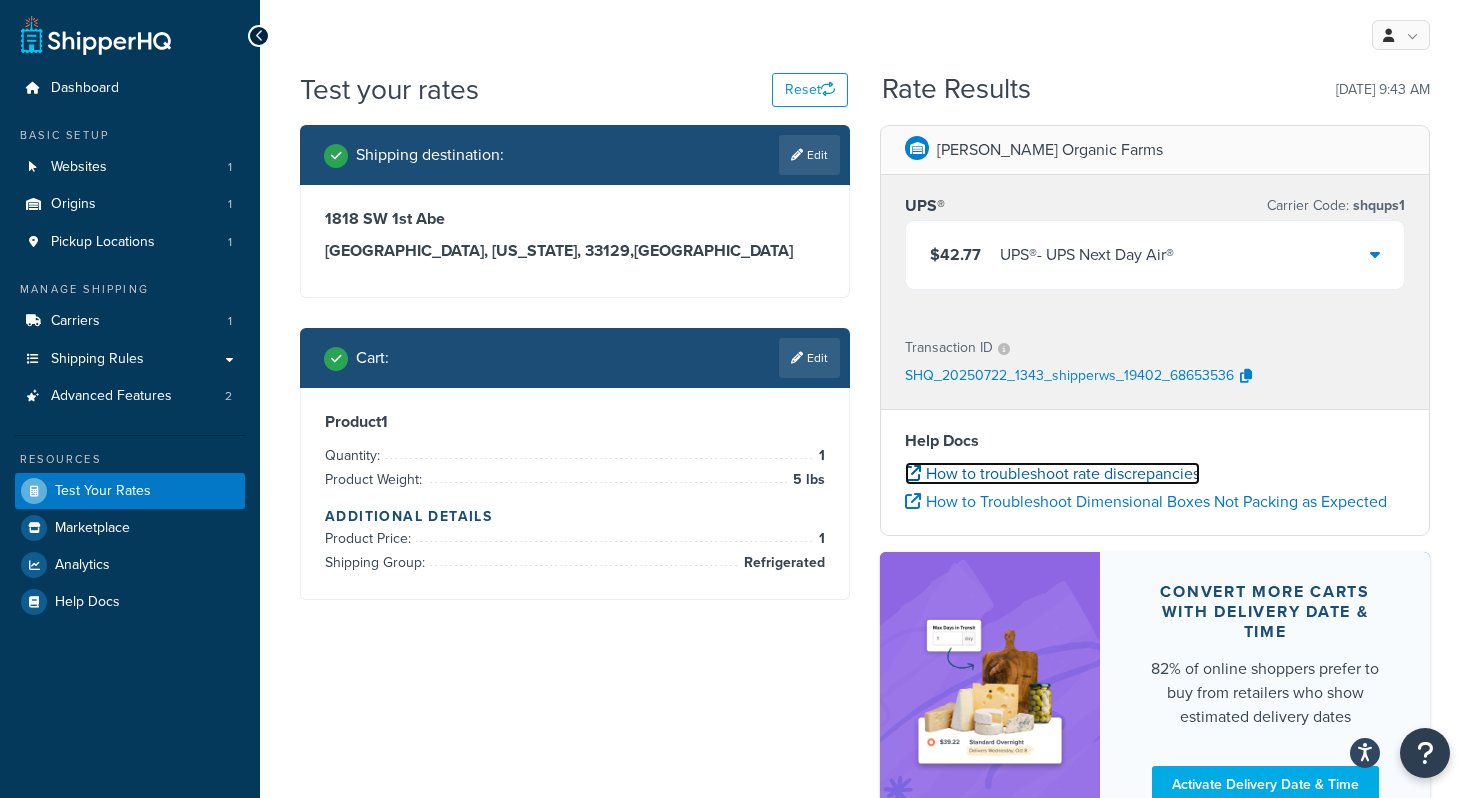 click on "How to troubleshoot rate discrepancies" at bounding box center (1052, 473) 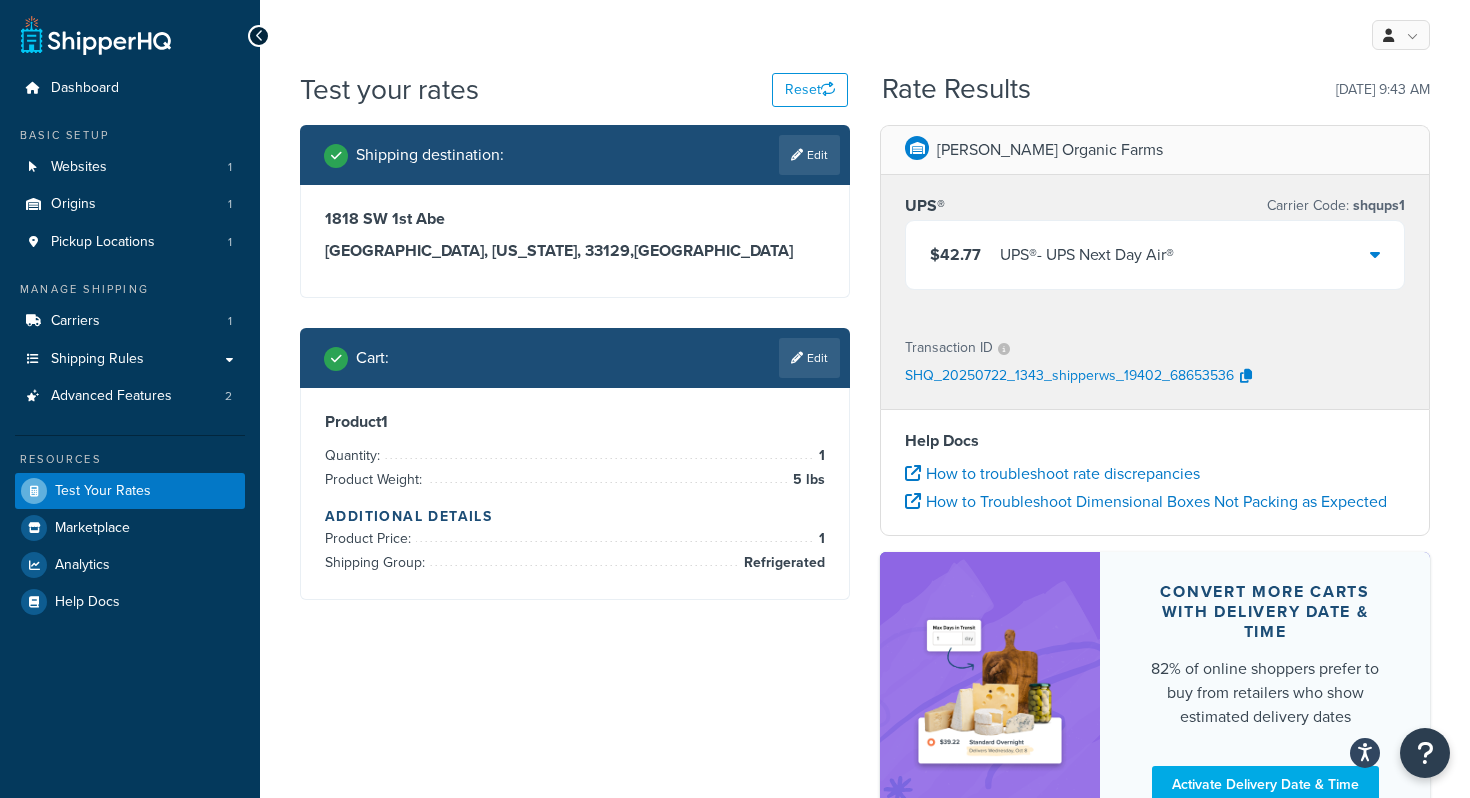 click at bounding box center (259, 36) 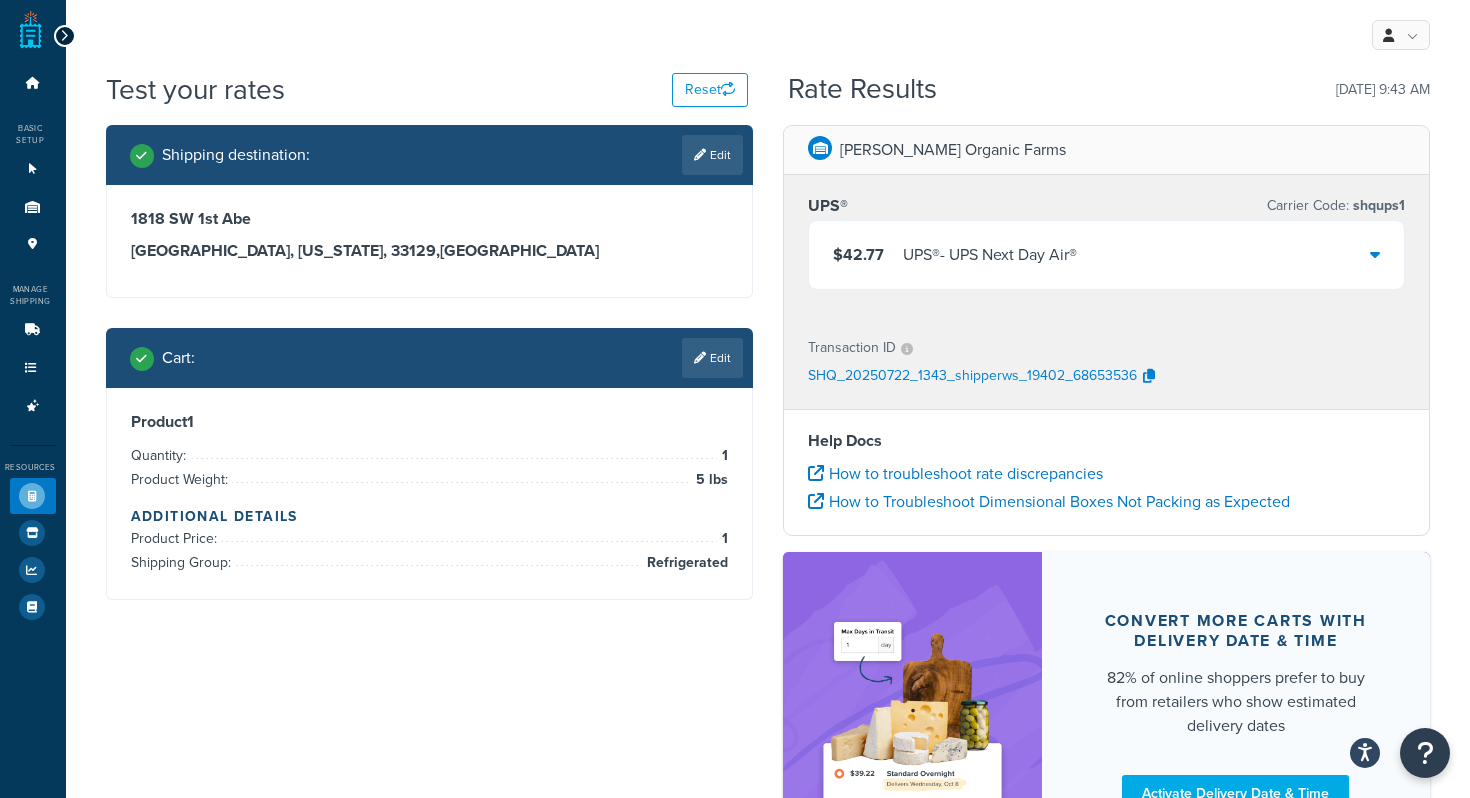 click at bounding box center [64, 36] 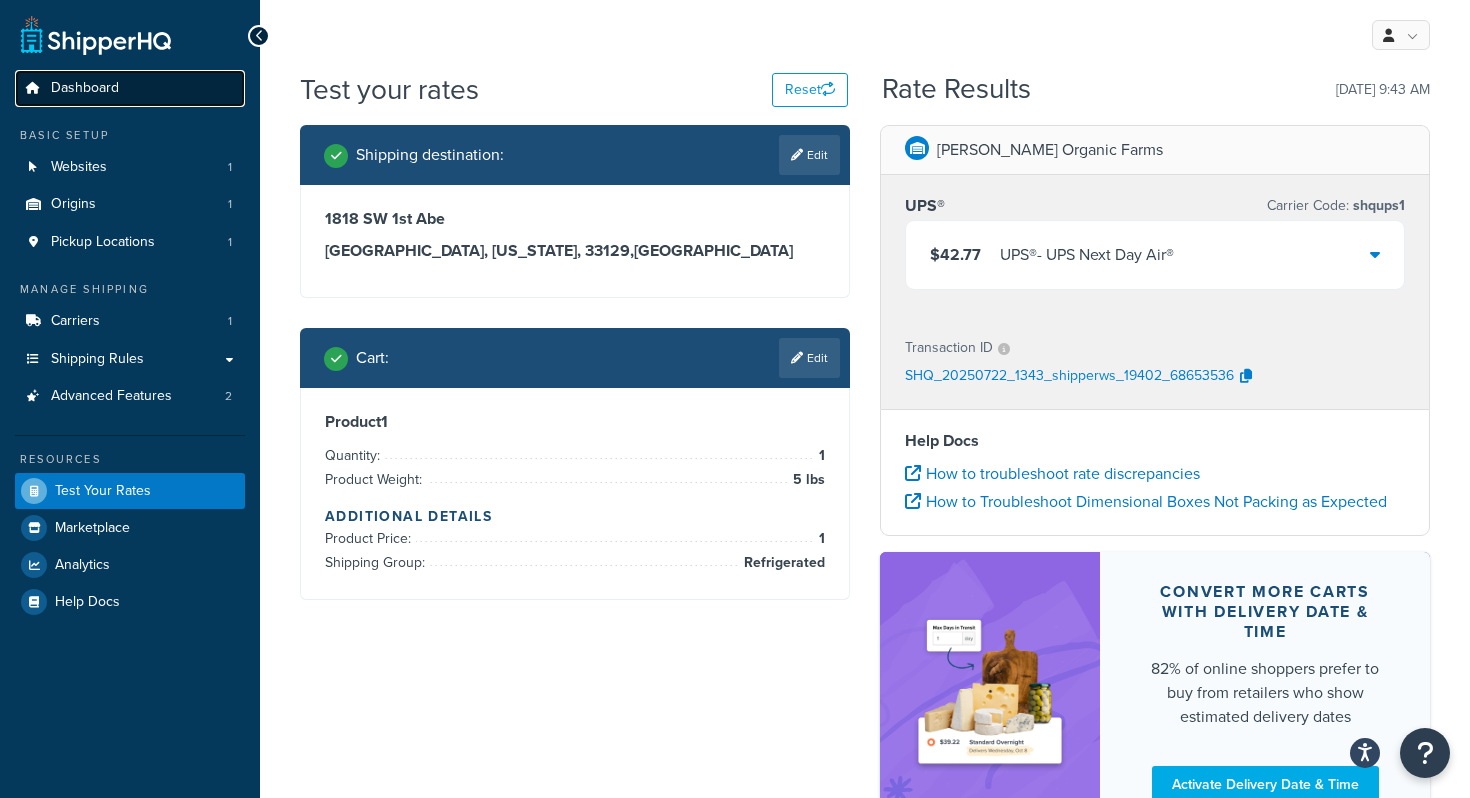 click on "Dashboard" at bounding box center (85, 88) 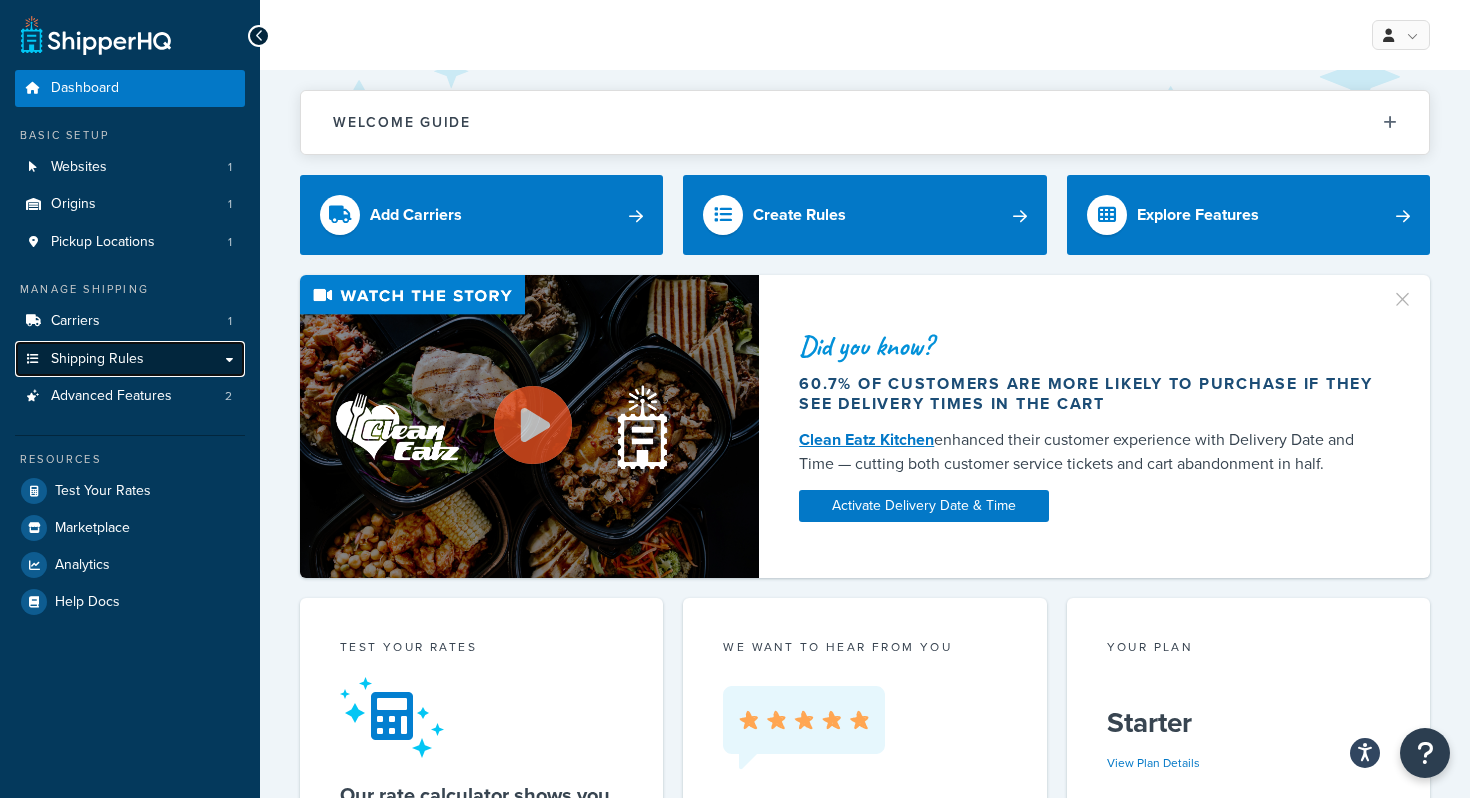 click on "Shipping Rules" at bounding box center [97, 359] 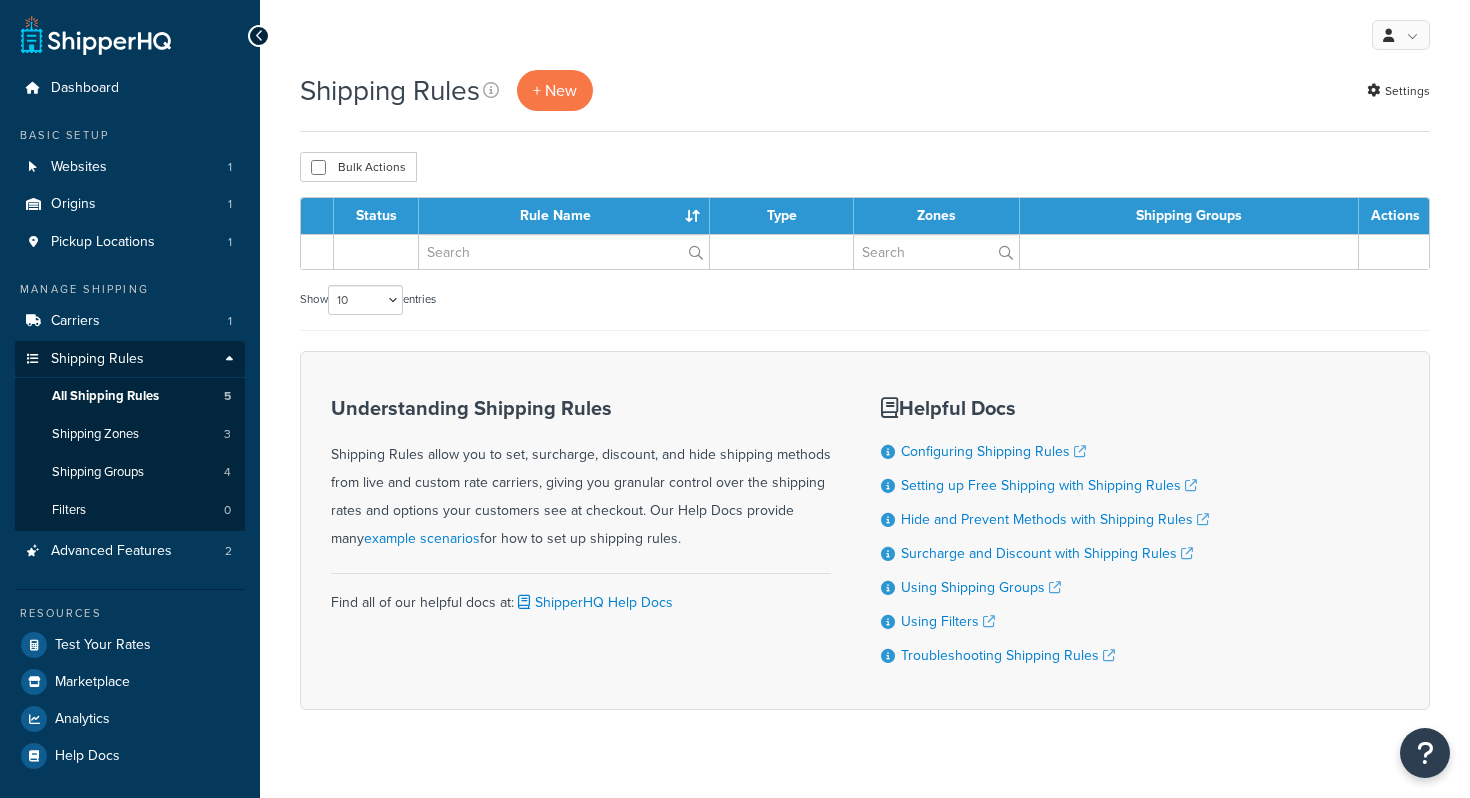 scroll, scrollTop: 0, scrollLeft: 0, axis: both 